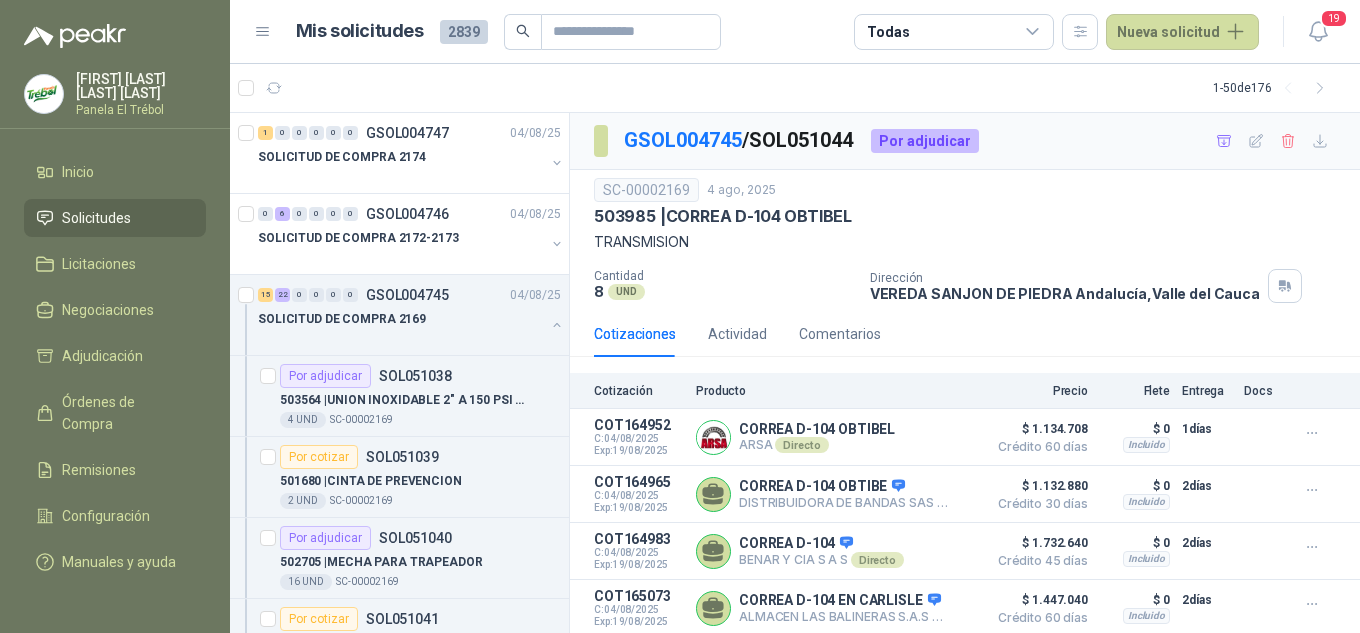 scroll, scrollTop: 0, scrollLeft: 0, axis: both 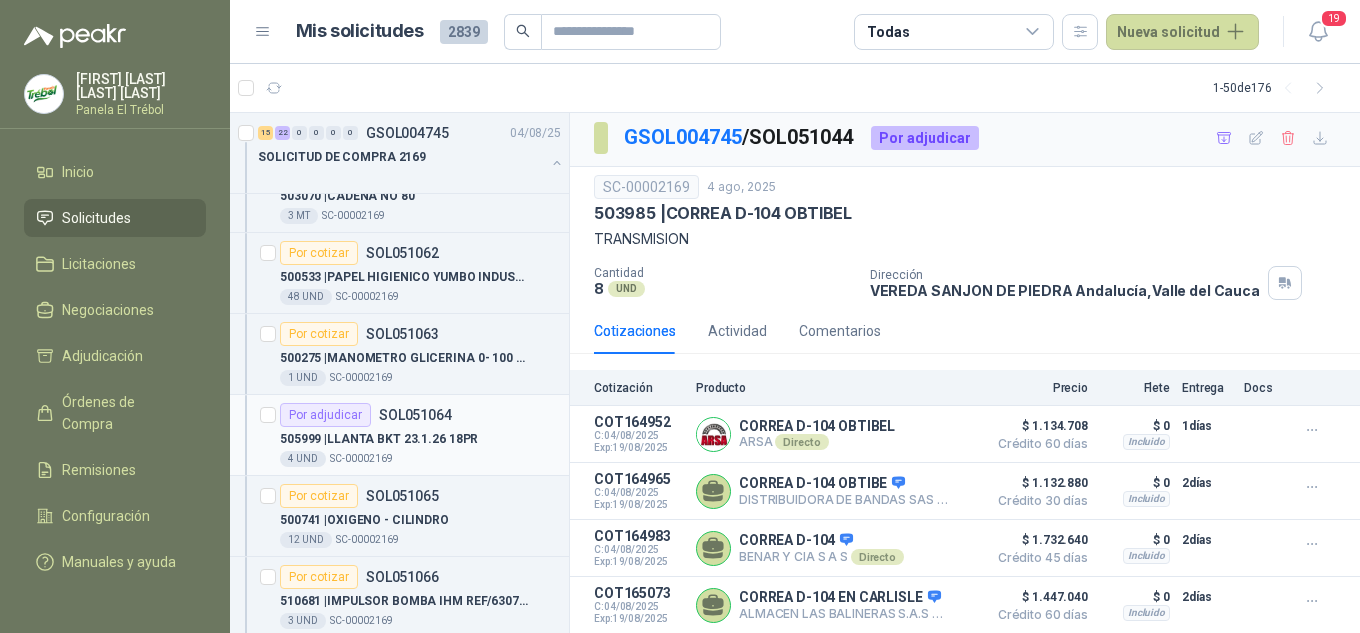 click on "505999 |  LLANTA BKT 23.1.26 18PR" at bounding box center (379, 439) 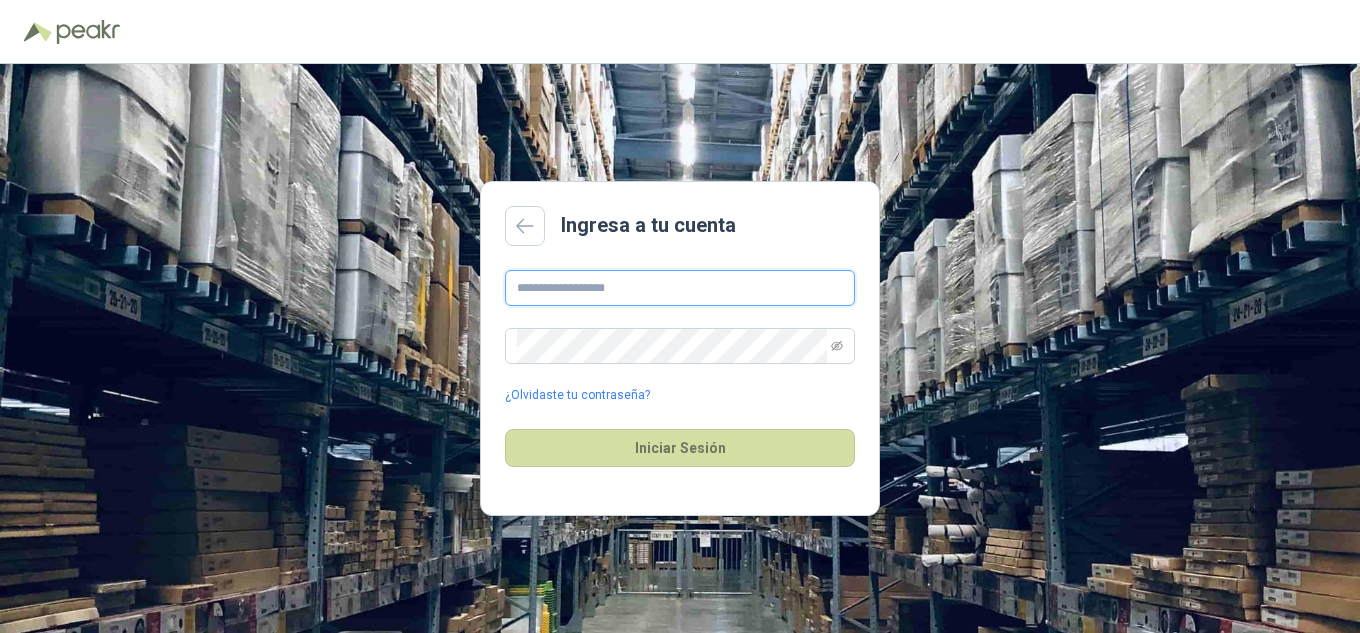 type on "**********" 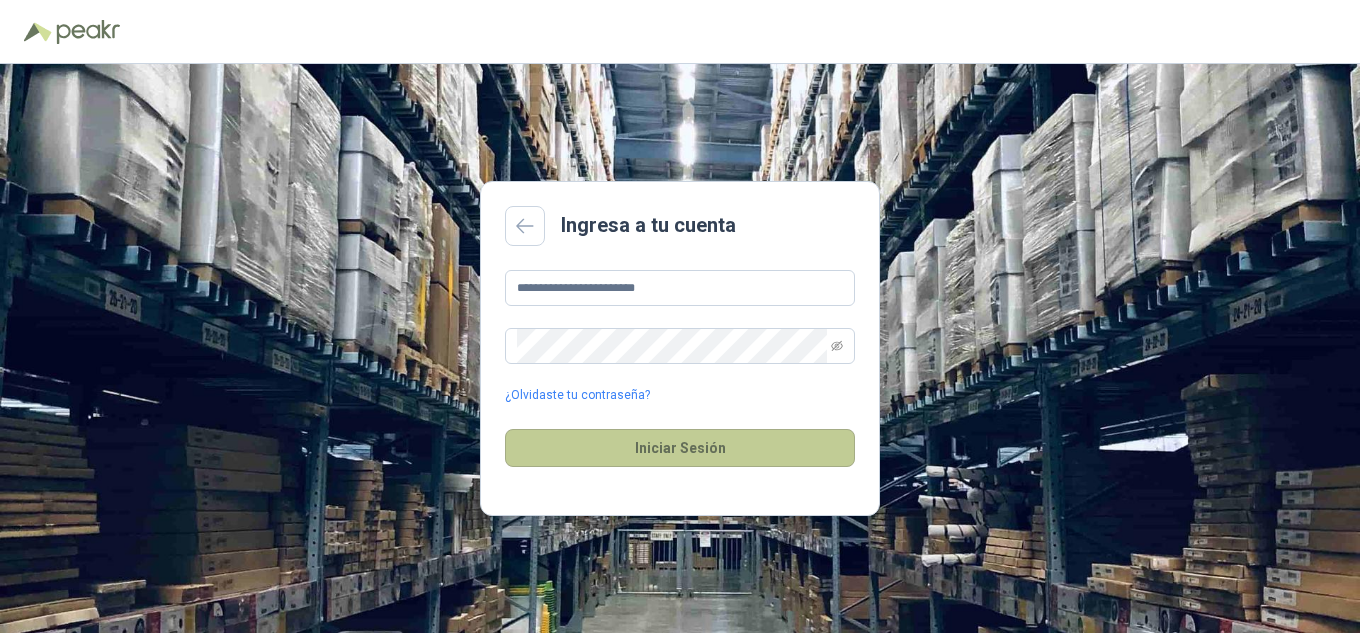 click on "Iniciar Sesión" at bounding box center [680, 448] 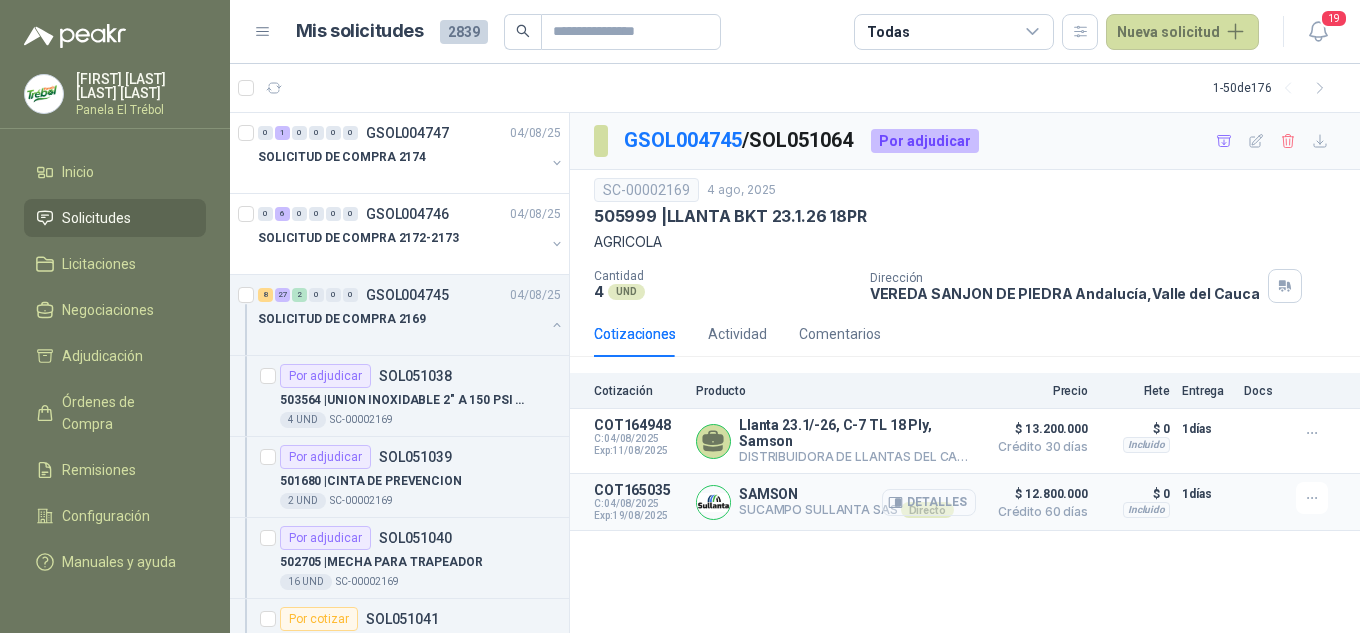 click on "Detalles" at bounding box center [929, 502] 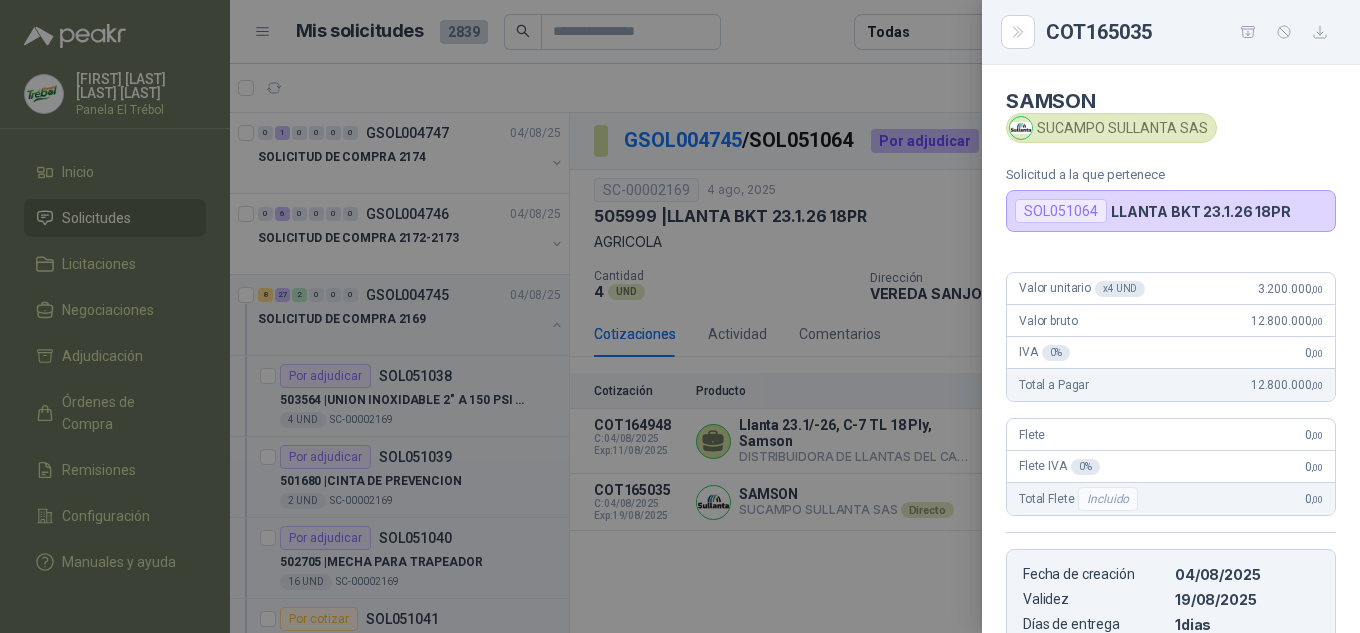 click at bounding box center (680, 316) 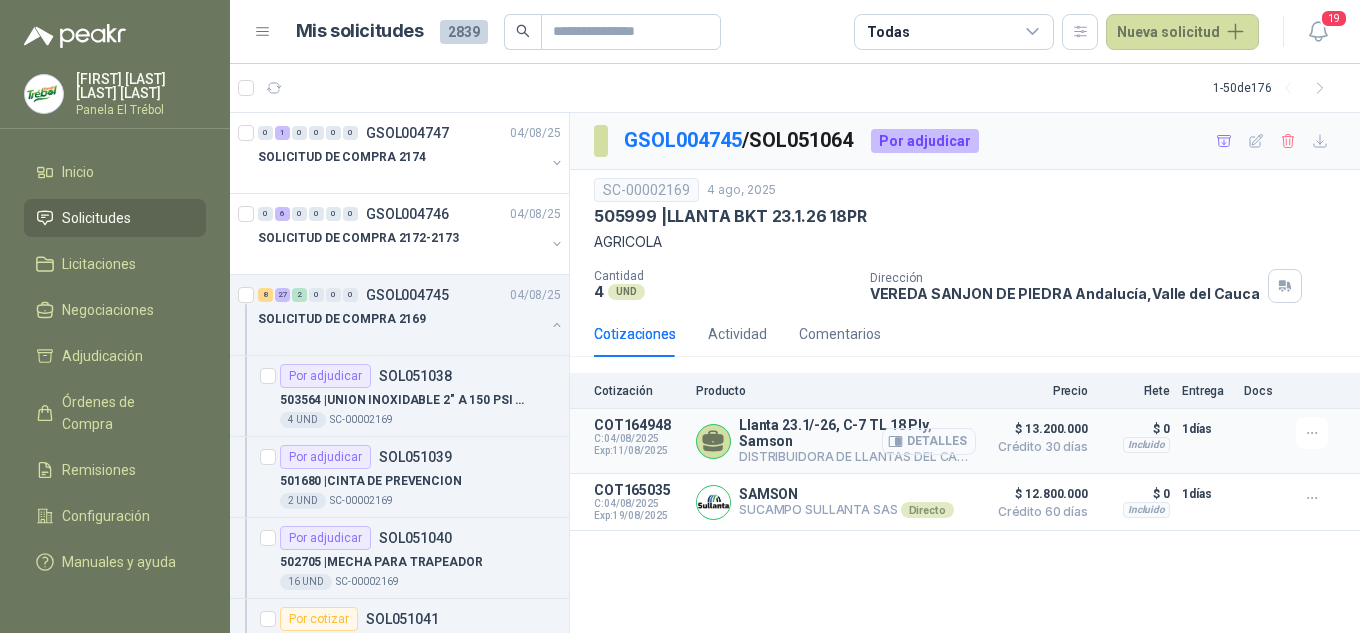 click on "Detalles" at bounding box center [929, 441] 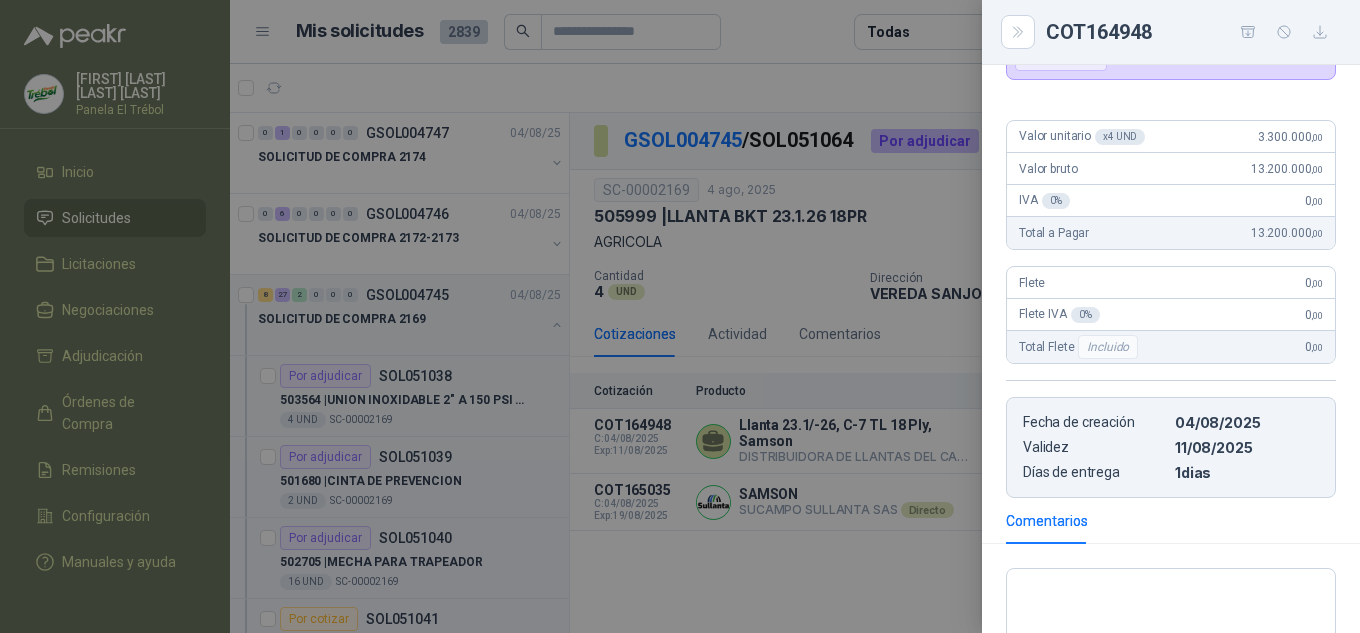 scroll, scrollTop: 200, scrollLeft: 0, axis: vertical 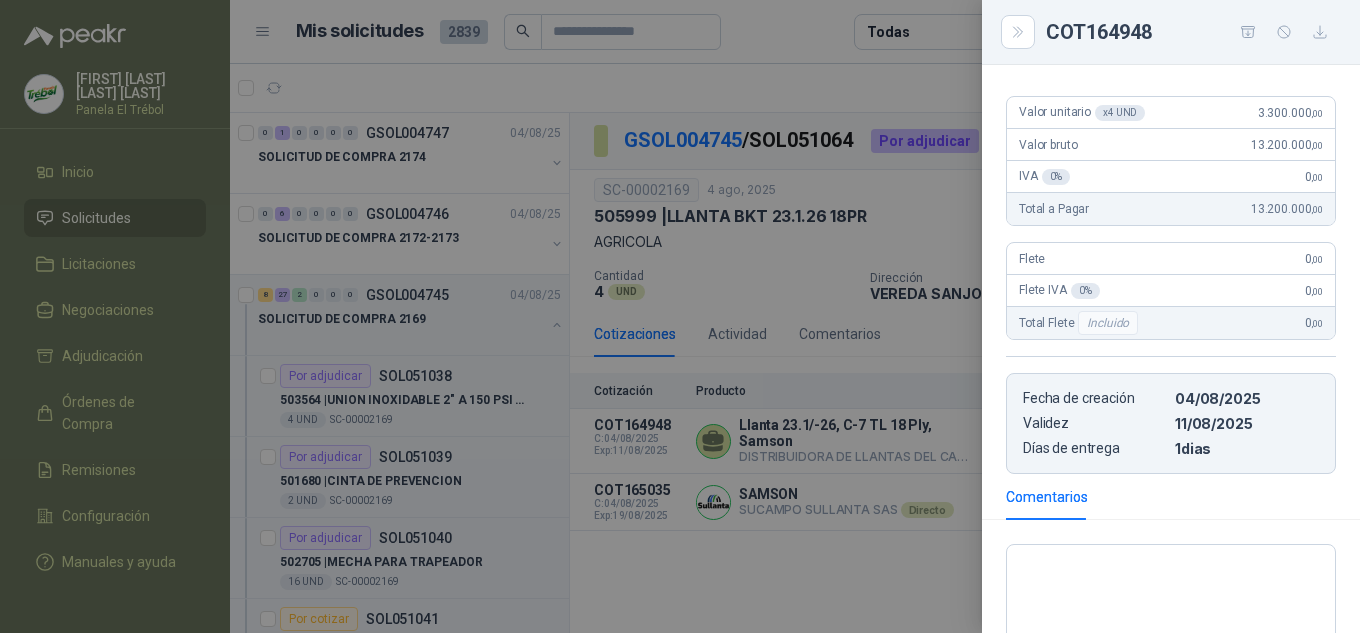 click at bounding box center (680, 316) 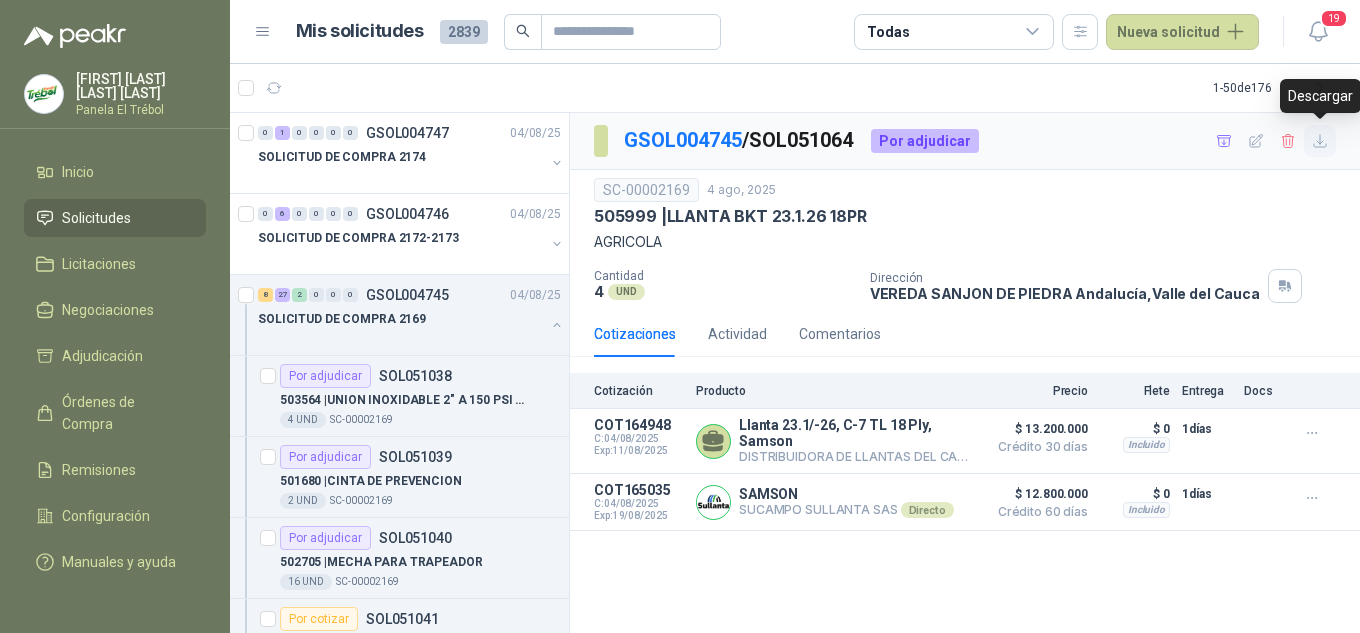 click 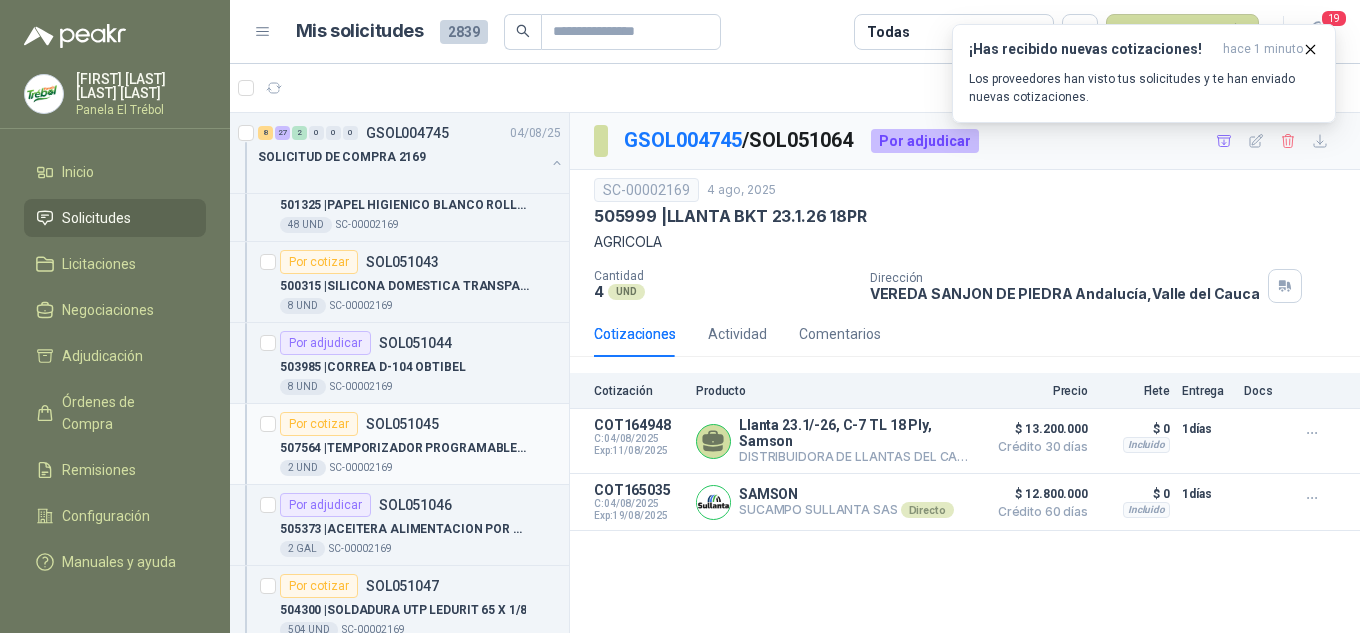 scroll, scrollTop: 533, scrollLeft: 0, axis: vertical 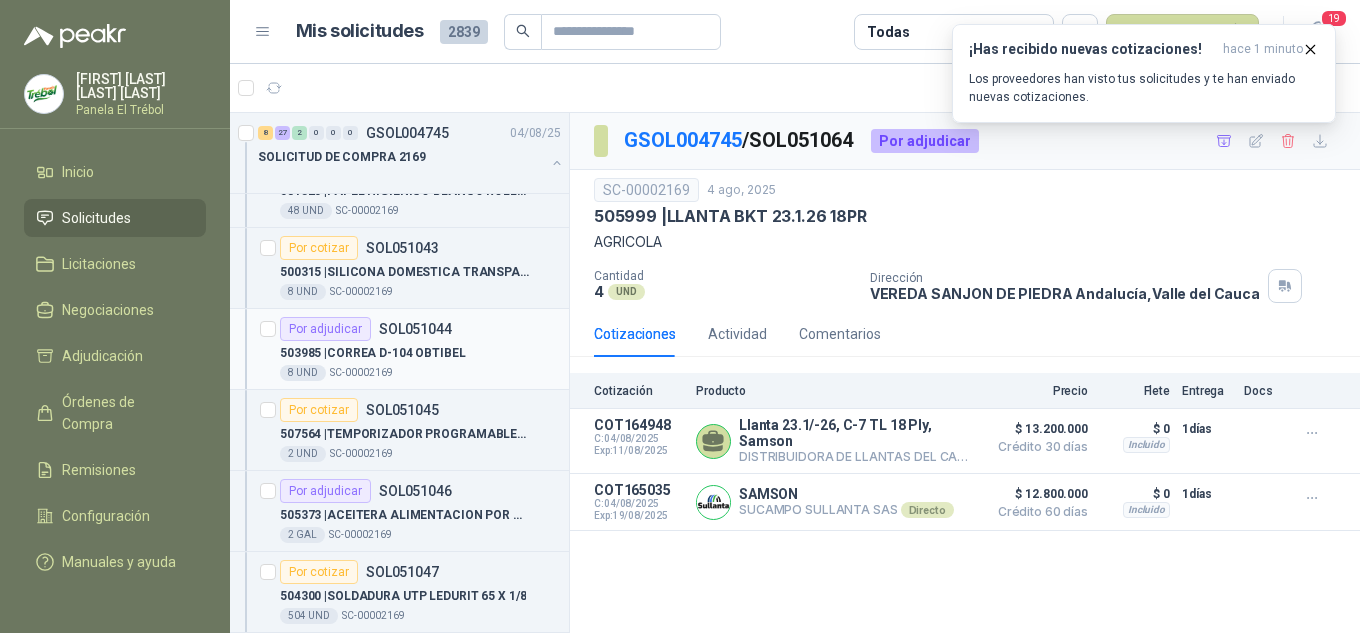 click on "503985 |  CORREA D-104 OBTIBEL" at bounding box center (373, 353) 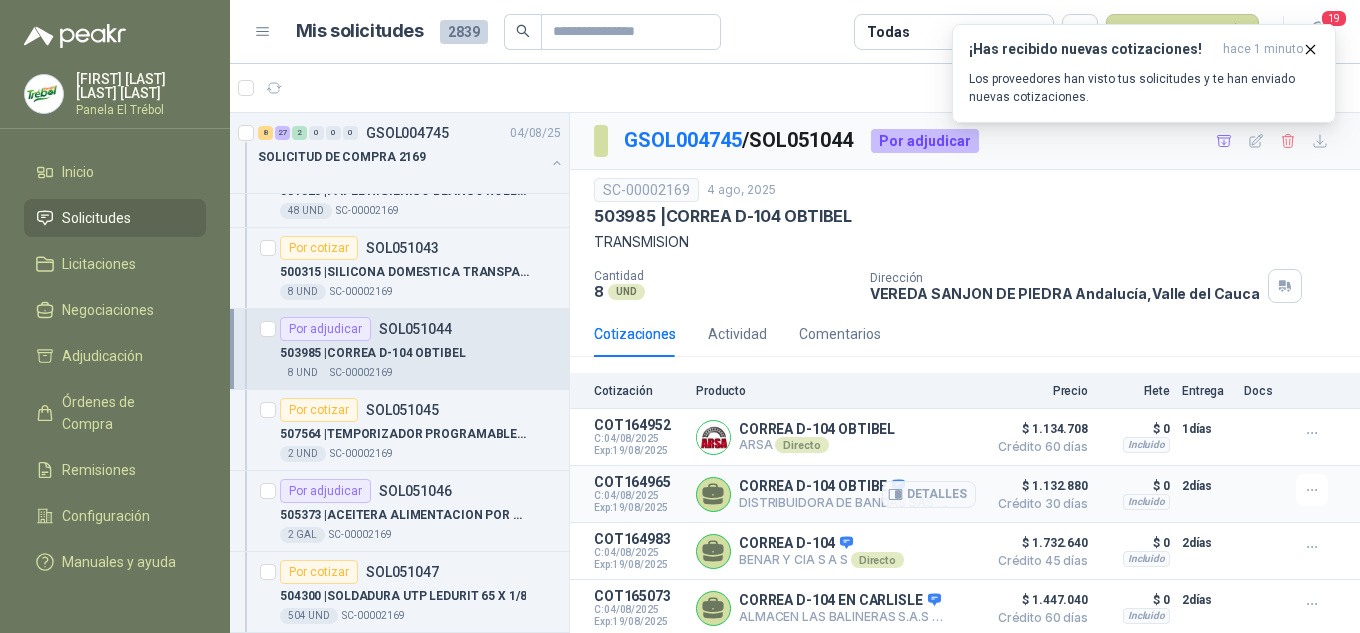 scroll, scrollTop: 7, scrollLeft: 0, axis: vertical 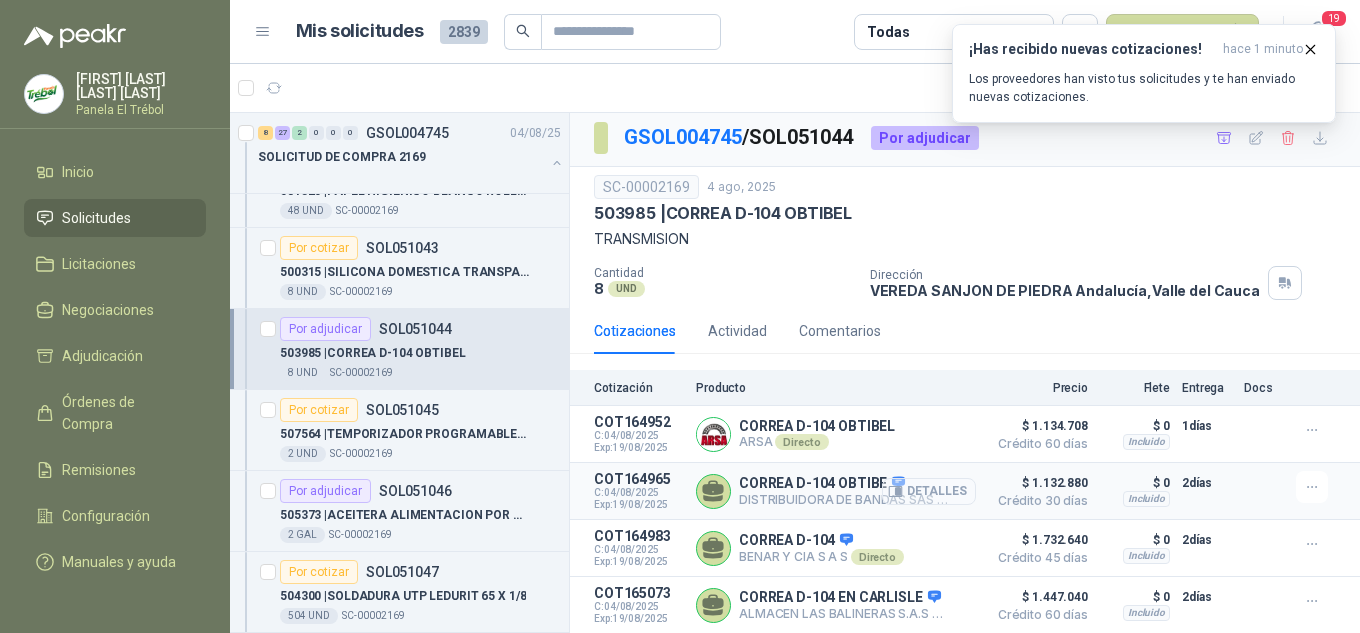 click on "Detalles" at bounding box center [929, 491] 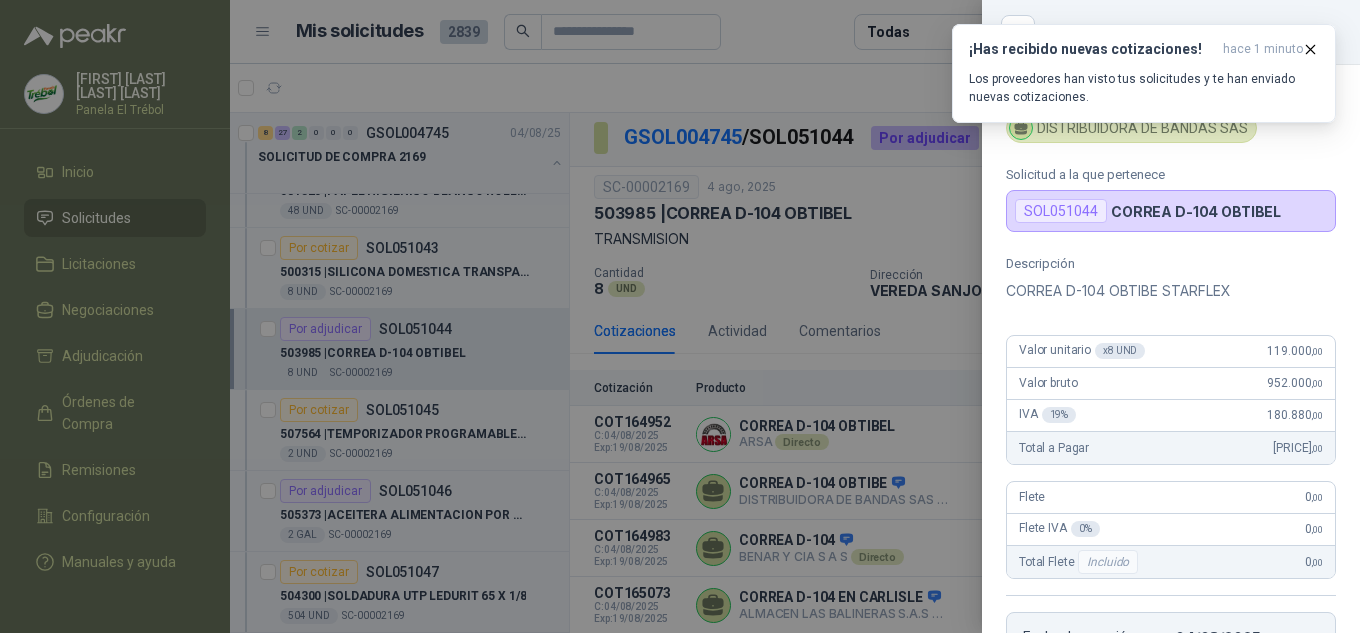 click at bounding box center [680, 316] 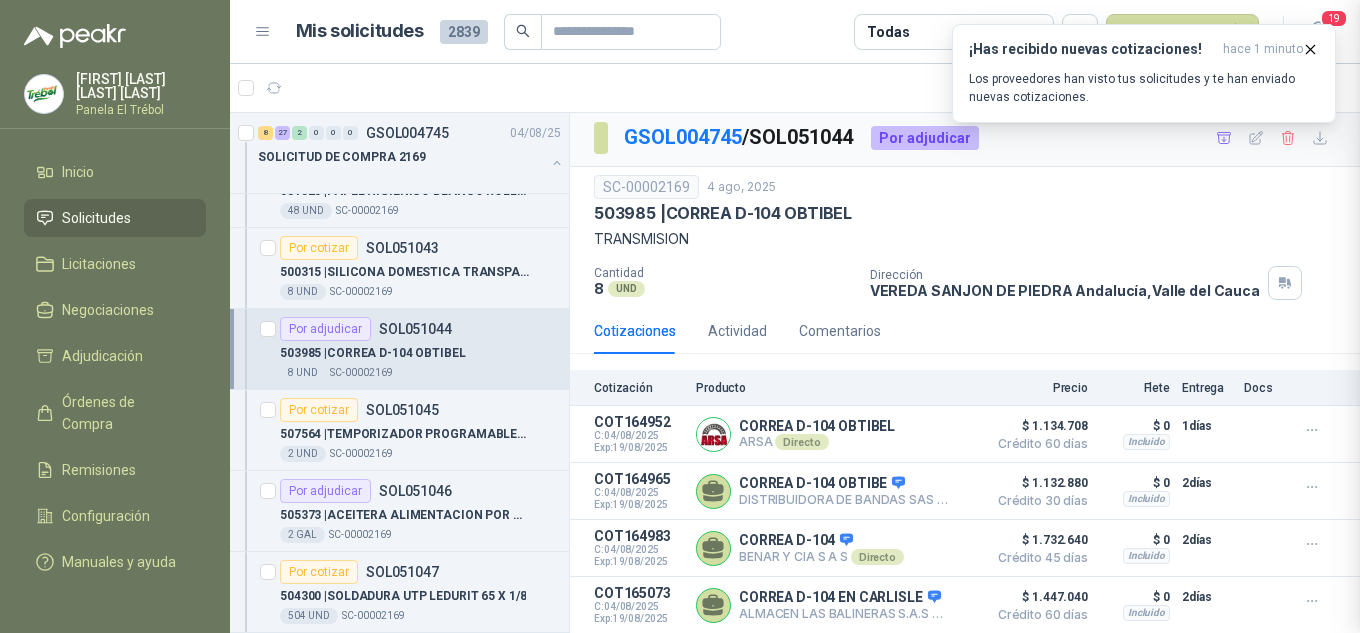 type 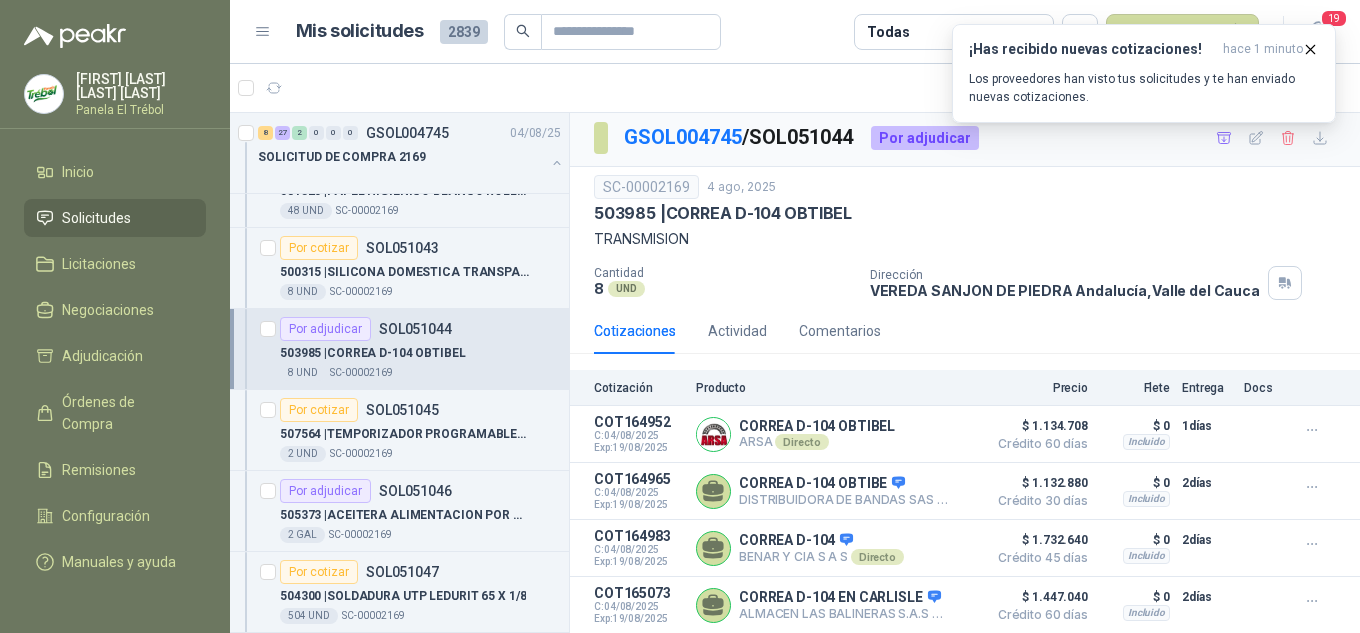 drag, startPoint x: 879, startPoint y: 93, endPoint x: 862, endPoint y: 92, distance: 17.029387 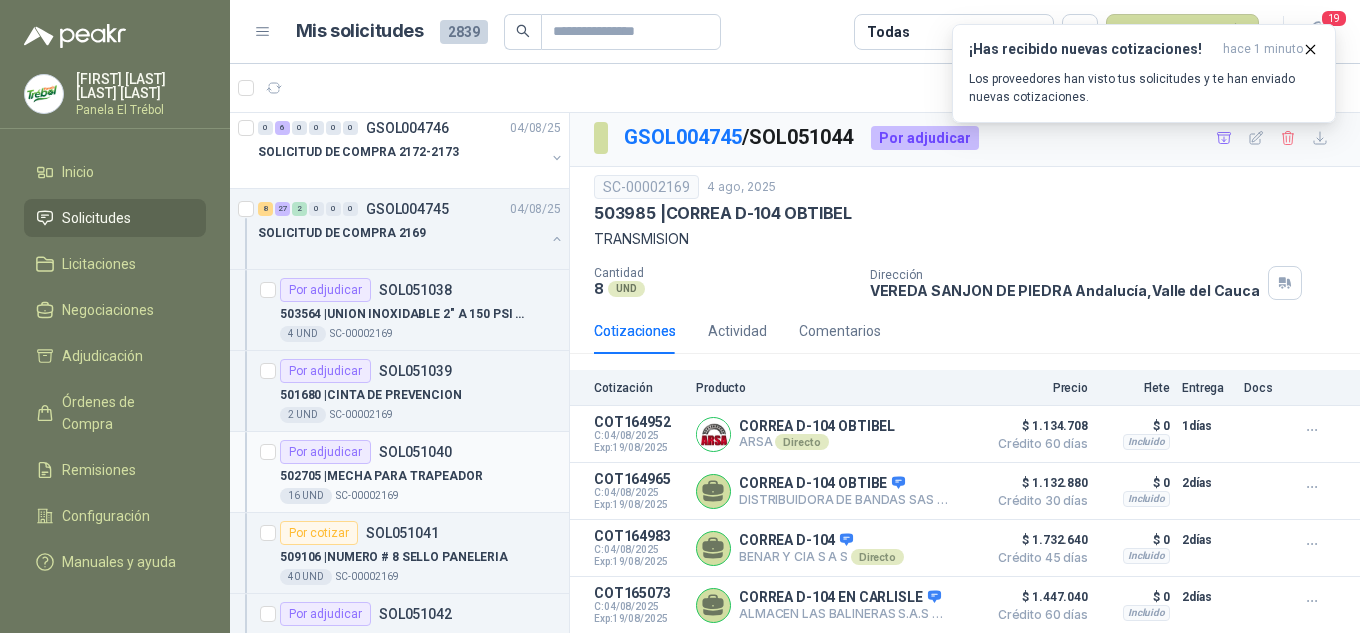 scroll, scrollTop: 0, scrollLeft: 0, axis: both 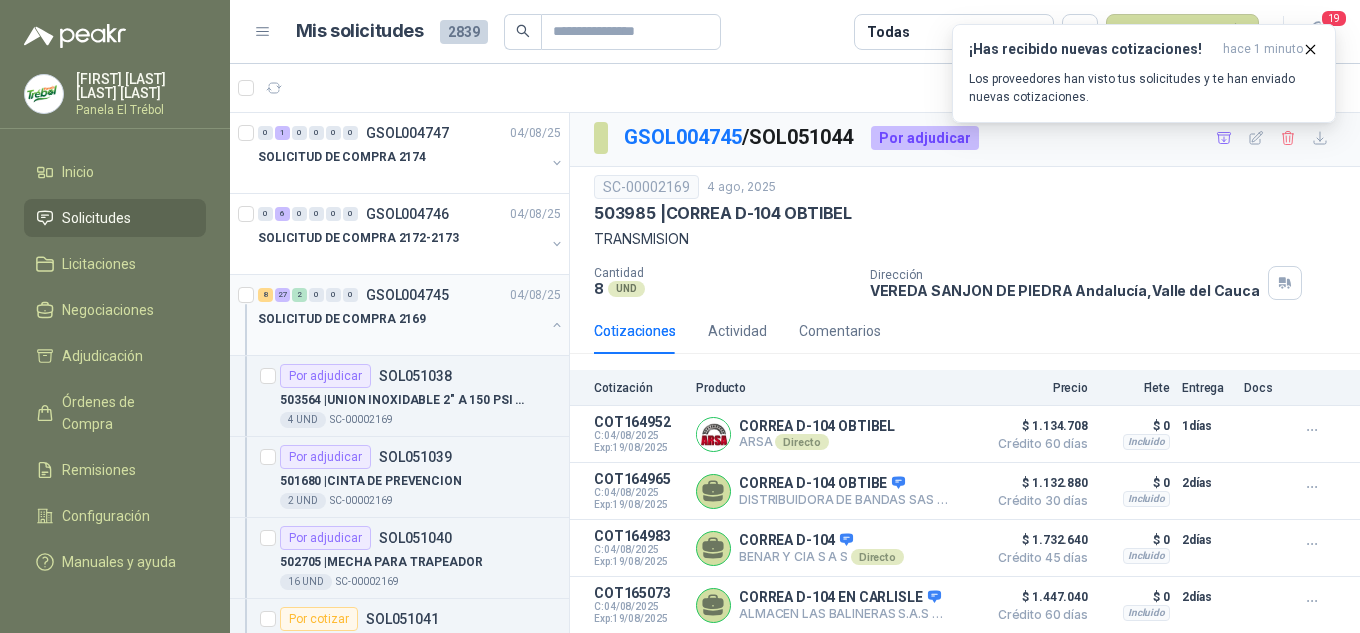 click at bounding box center [557, 325] 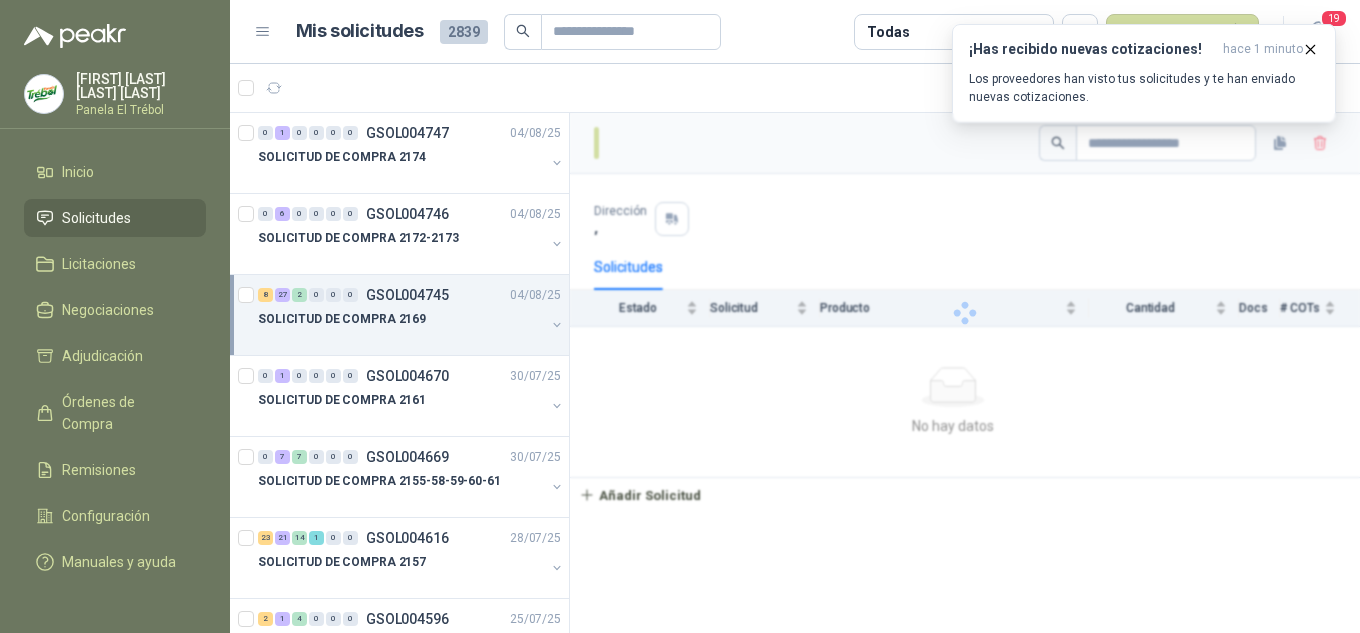 click at bounding box center (557, 325) 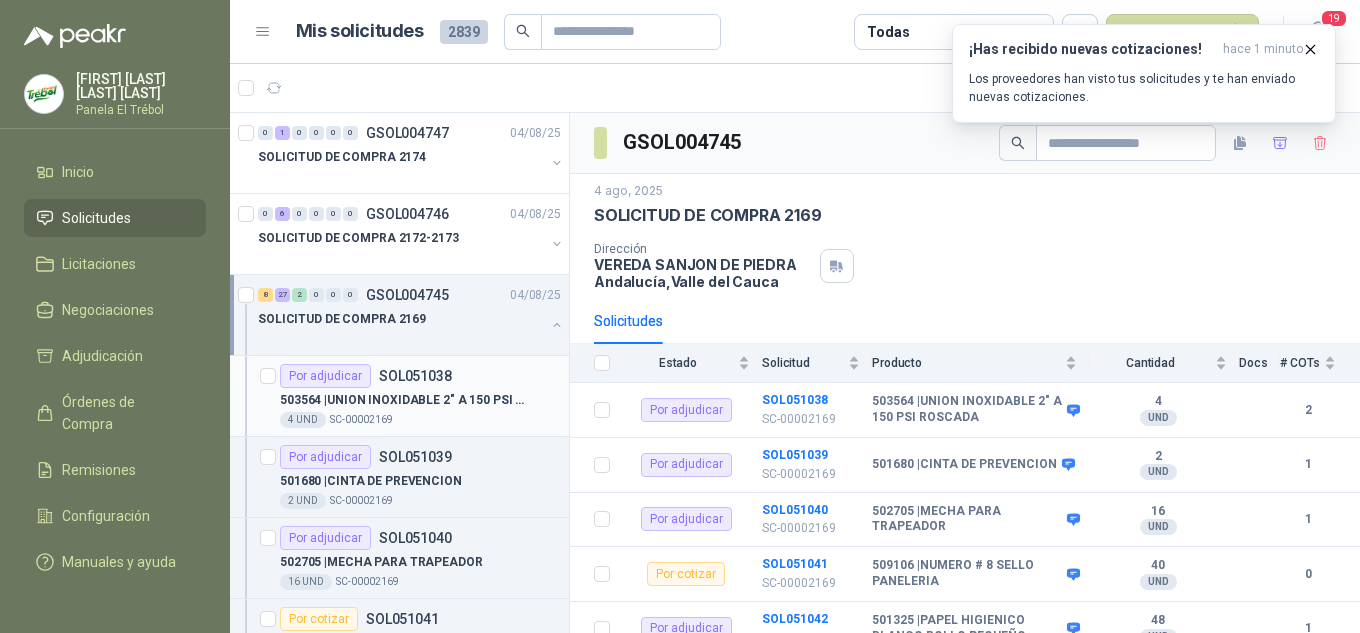 click on "4   UND  SC-00002169" at bounding box center (420, 420) 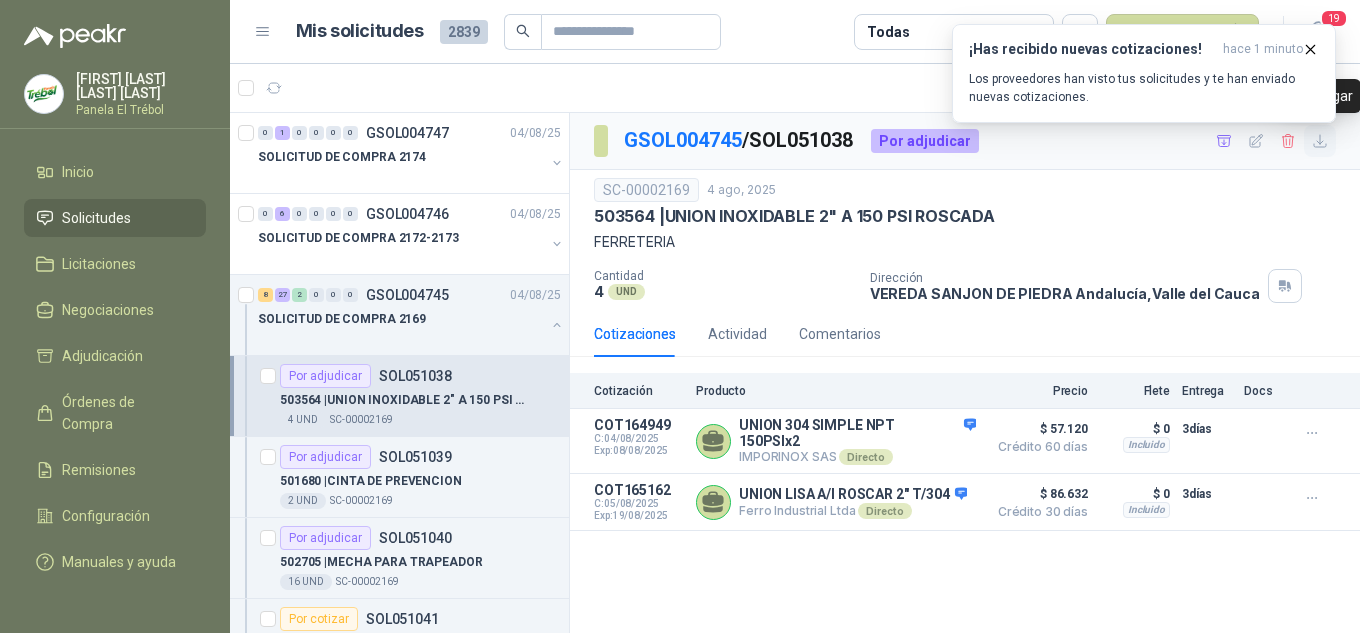 click 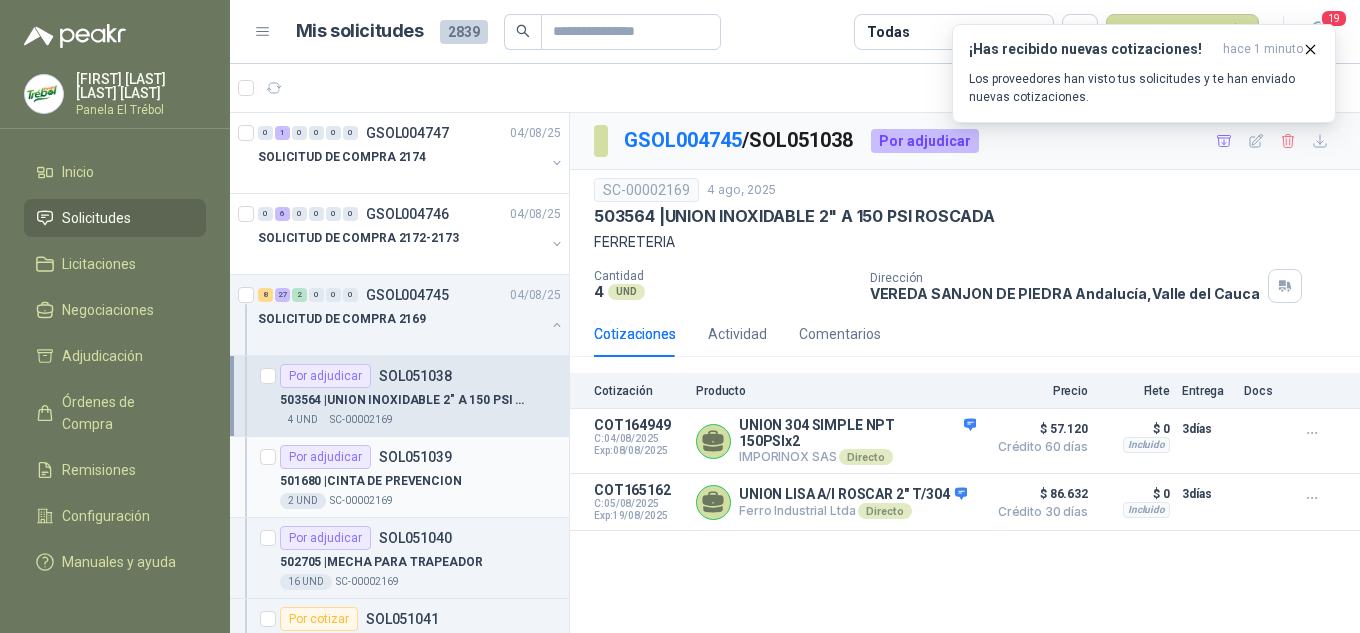 click on "501680 |  CINTA DE PREVENCION" at bounding box center (371, 481) 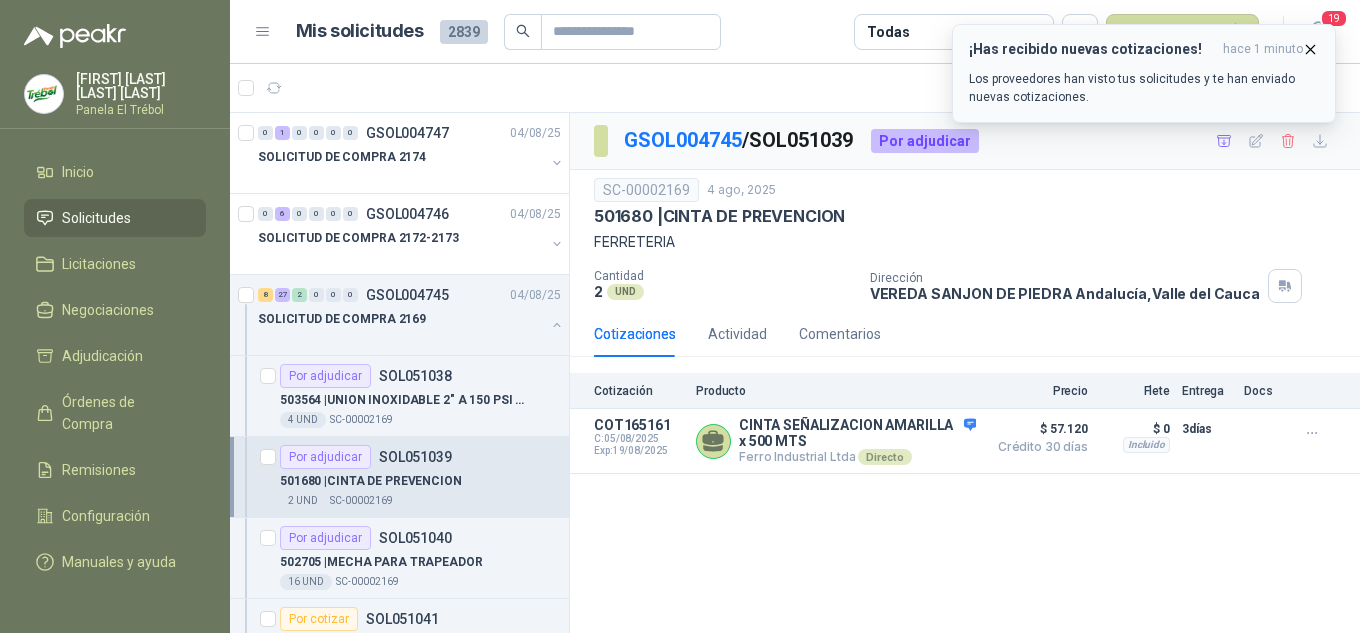 click 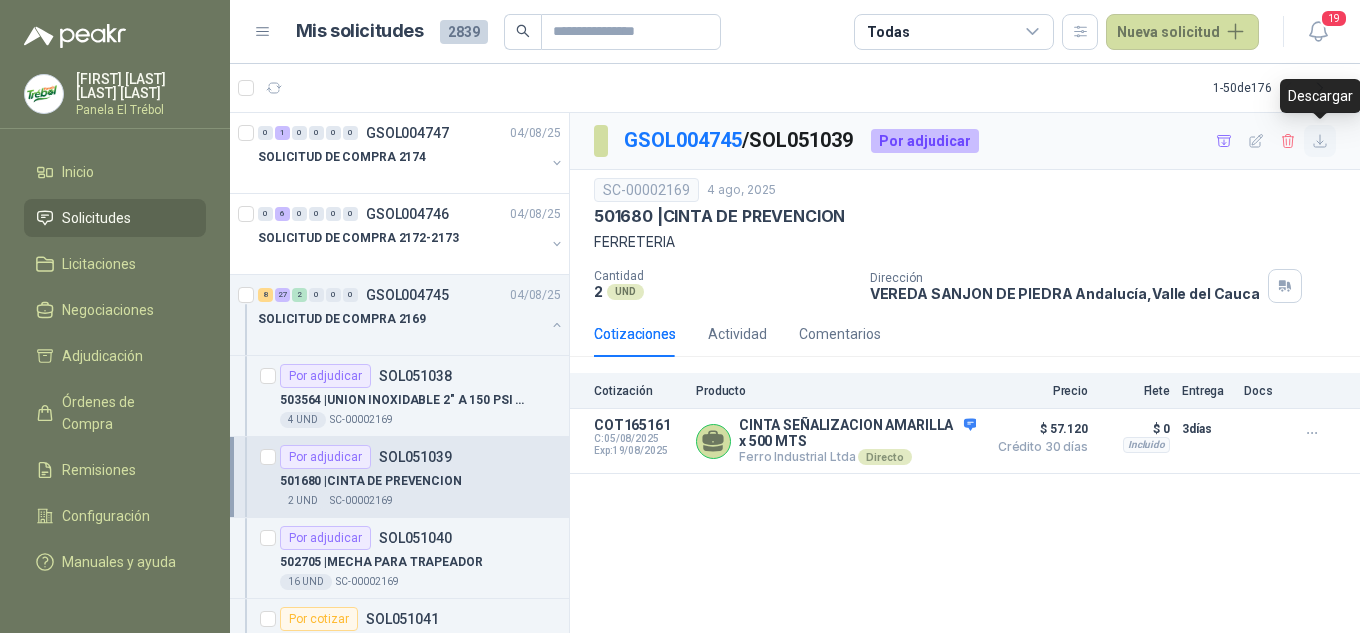 click 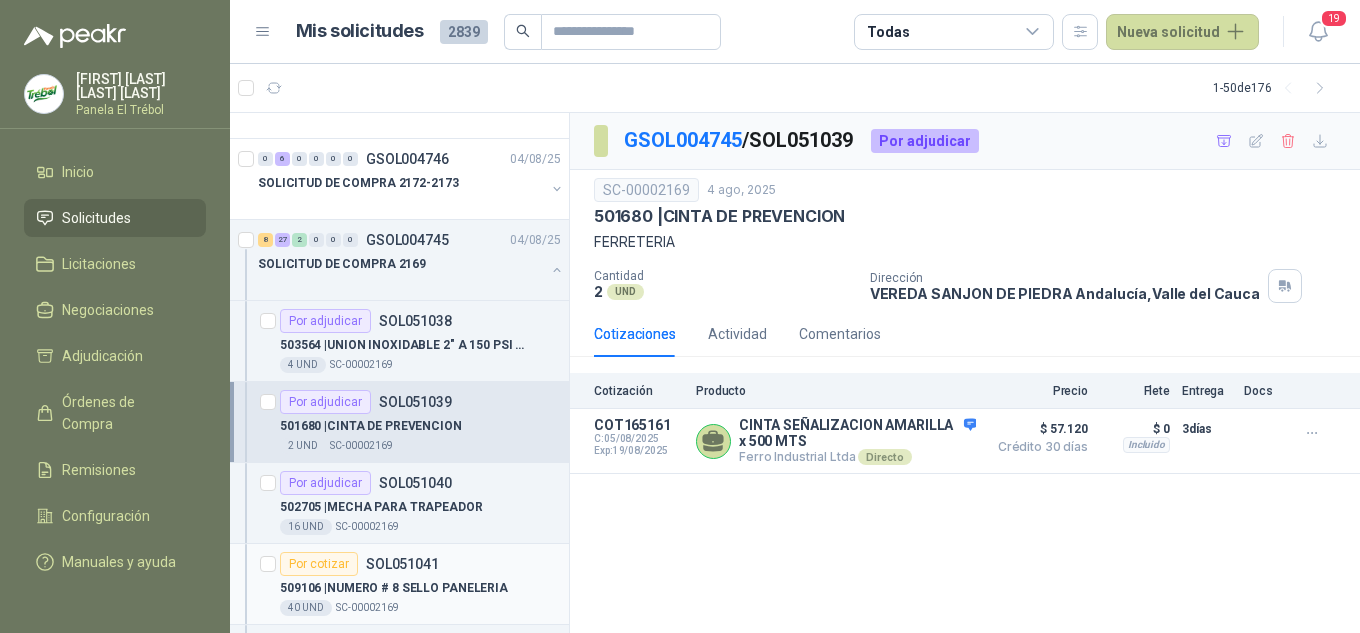 scroll, scrollTop: 200, scrollLeft: 0, axis: vertical 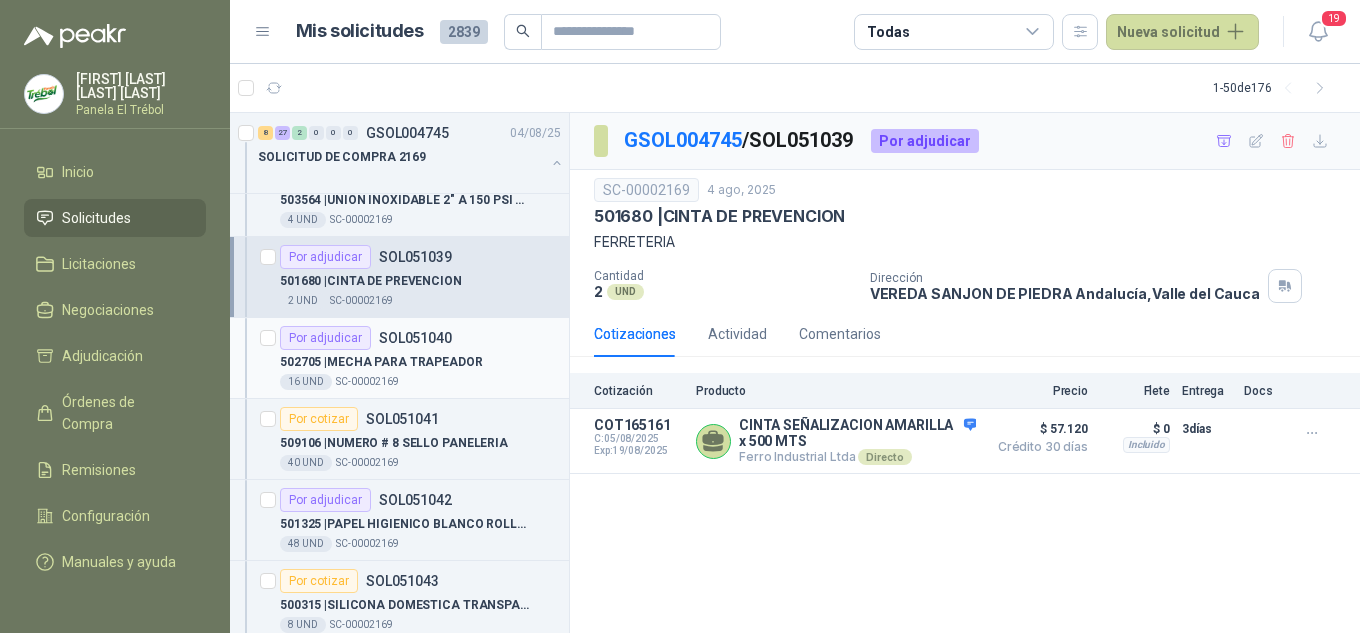 click on "502705 |  MECHA PARA TRAPEADOR" at bounding box center [381, 362] 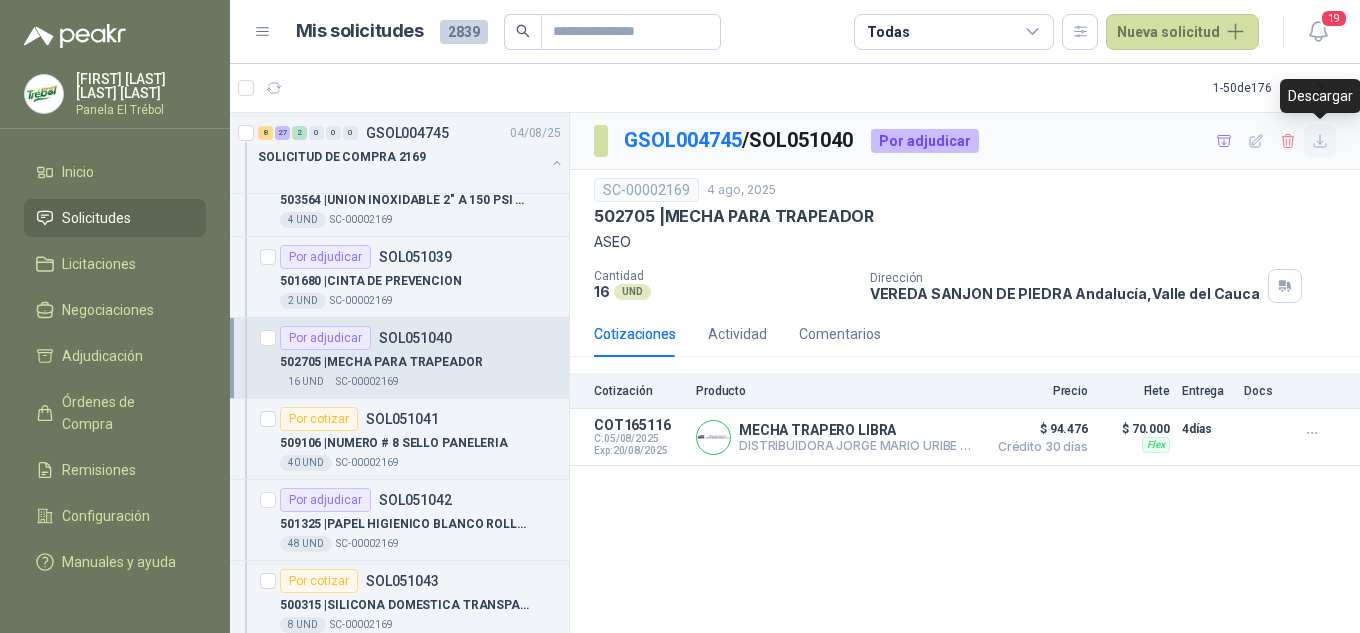 click 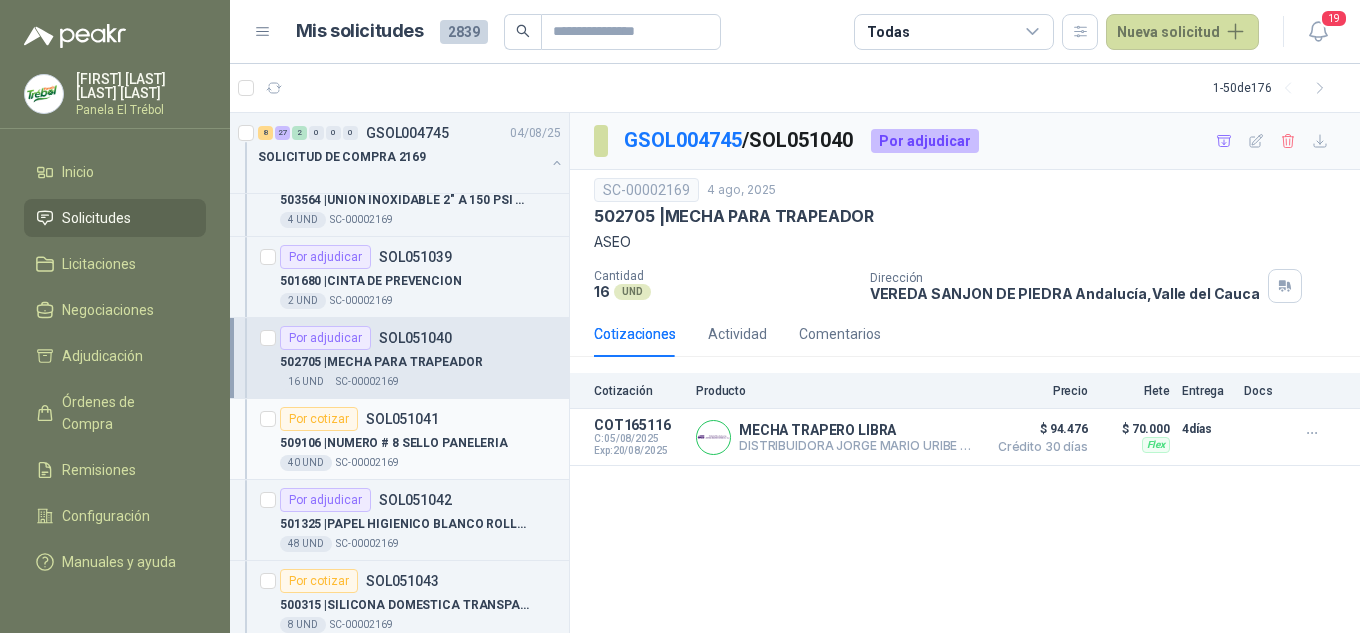 click on "509106 |  NUMERO # 8 SELLO PANELERIA" at bounding box center (420, 443) 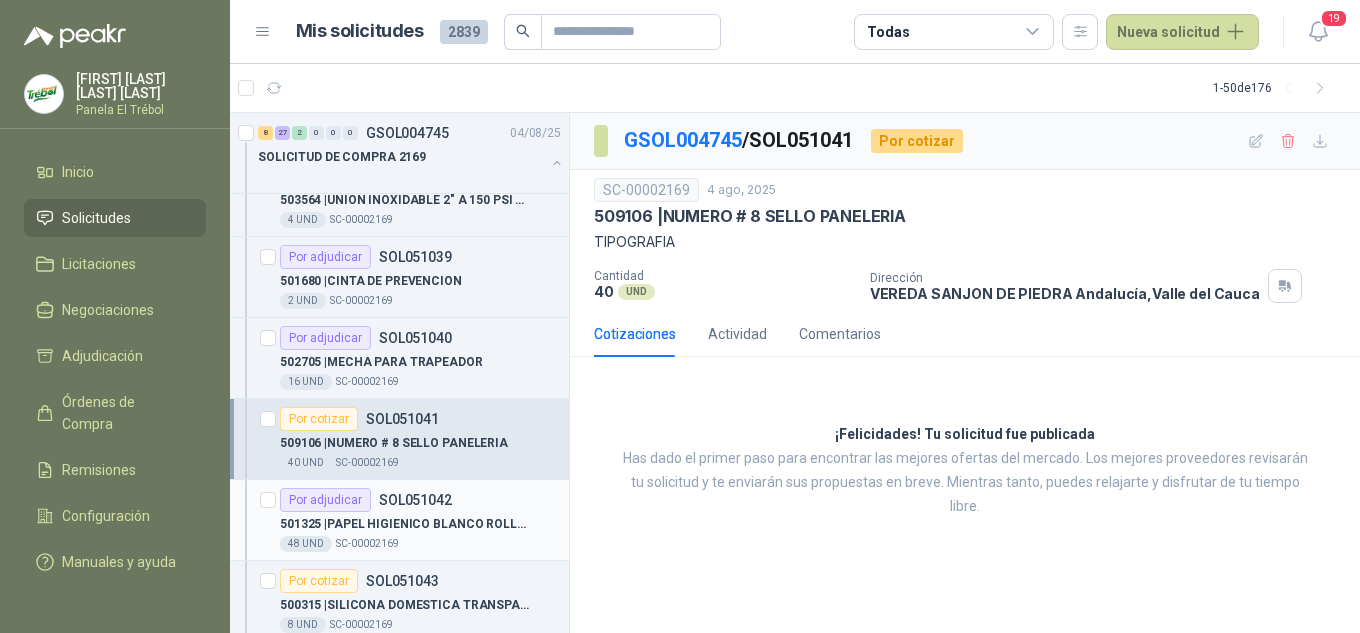 click on "501325 |  PAPEL HIGIENICO BLANCO ROLLO PEQUEÑO" at bounding box center (404, 524) 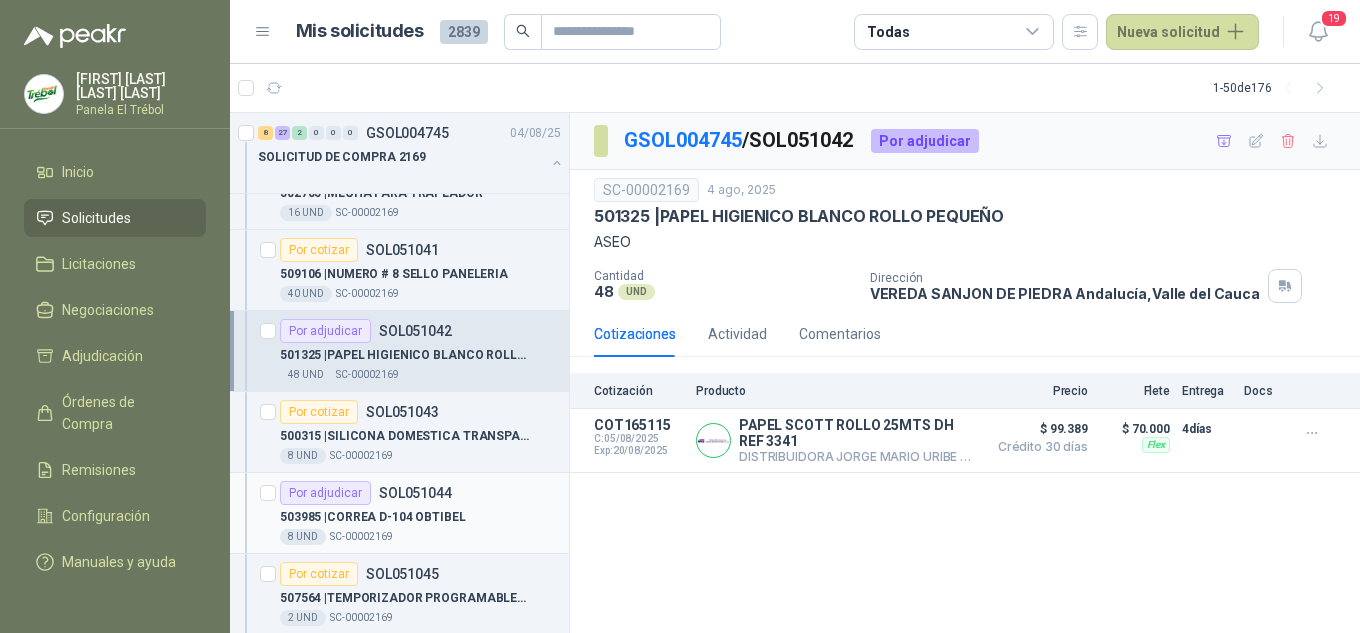 scroll, scrollTop: 400, scrollLeft: 0, axis: vertical 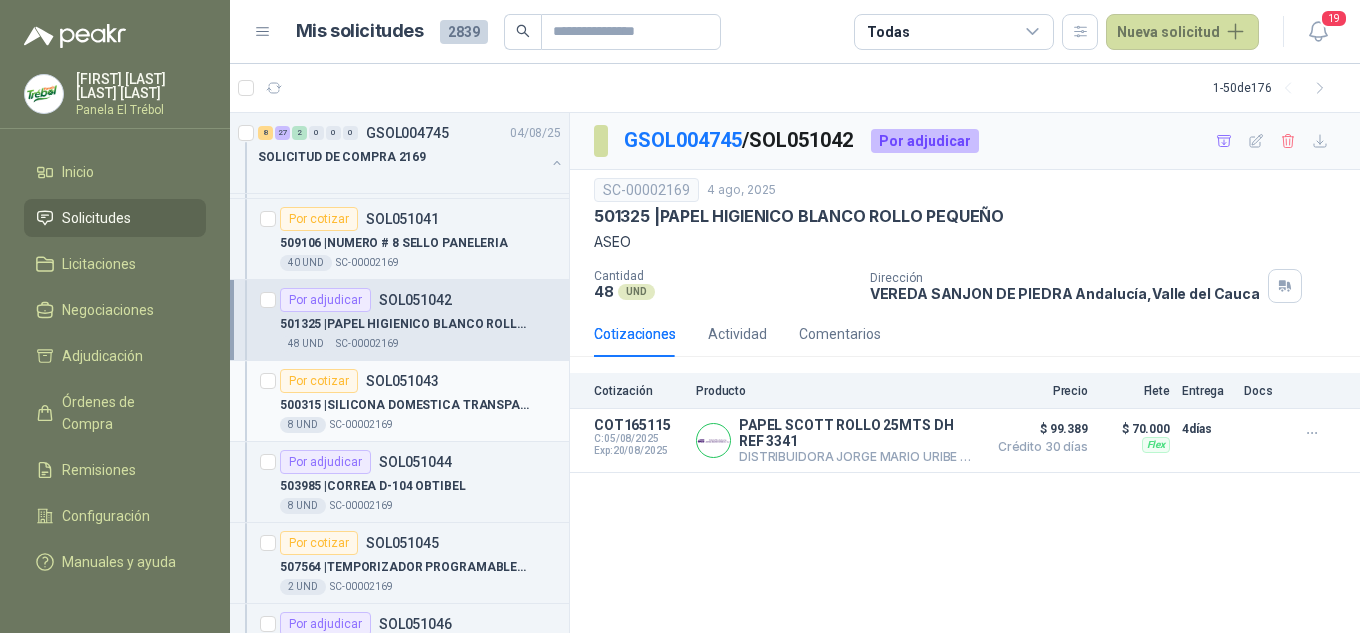 click on "500315 |  SILICONA DOMESTICA TRANSPARENTE SANISIL" at bounding box center [404, 405] 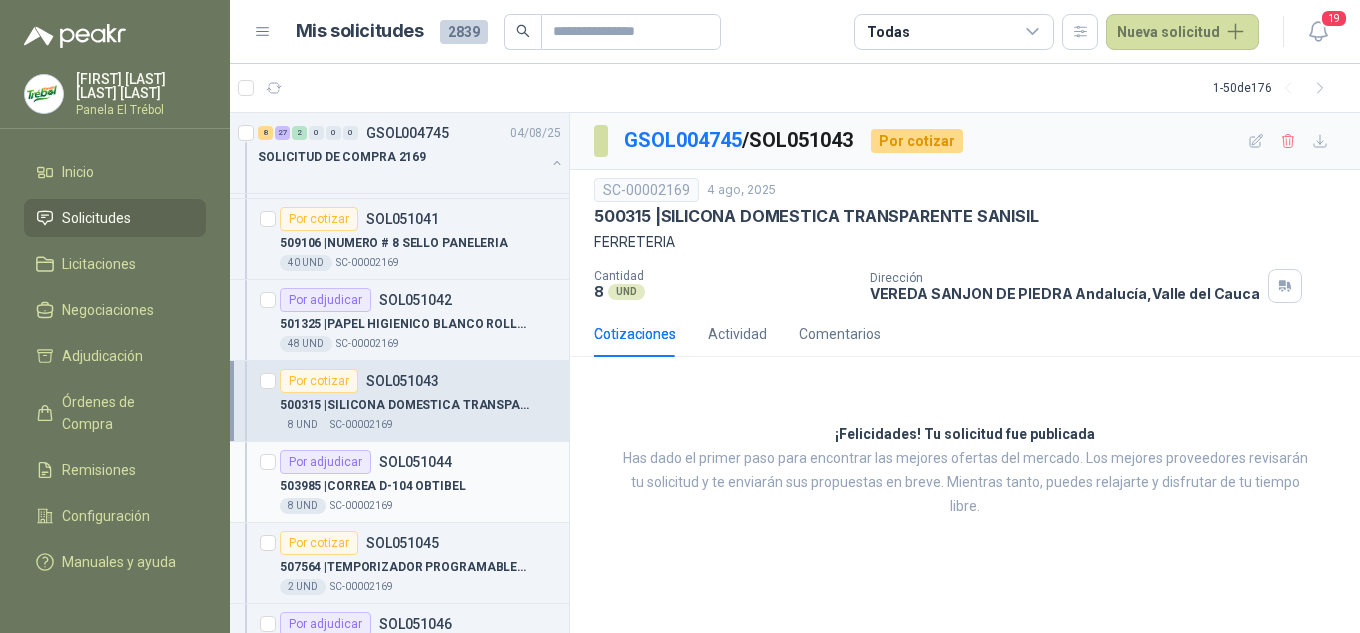 click on "503985 |  CORREA D-104 OBTIBEL" at bounding box center [373, 486] 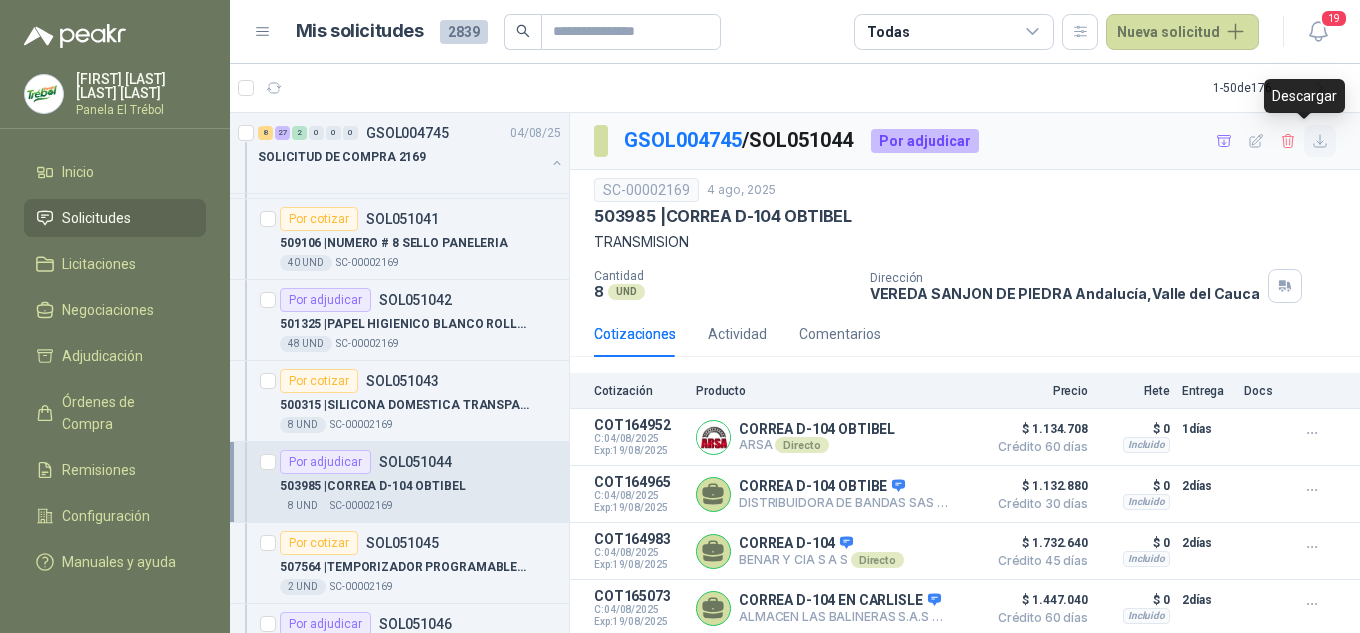click 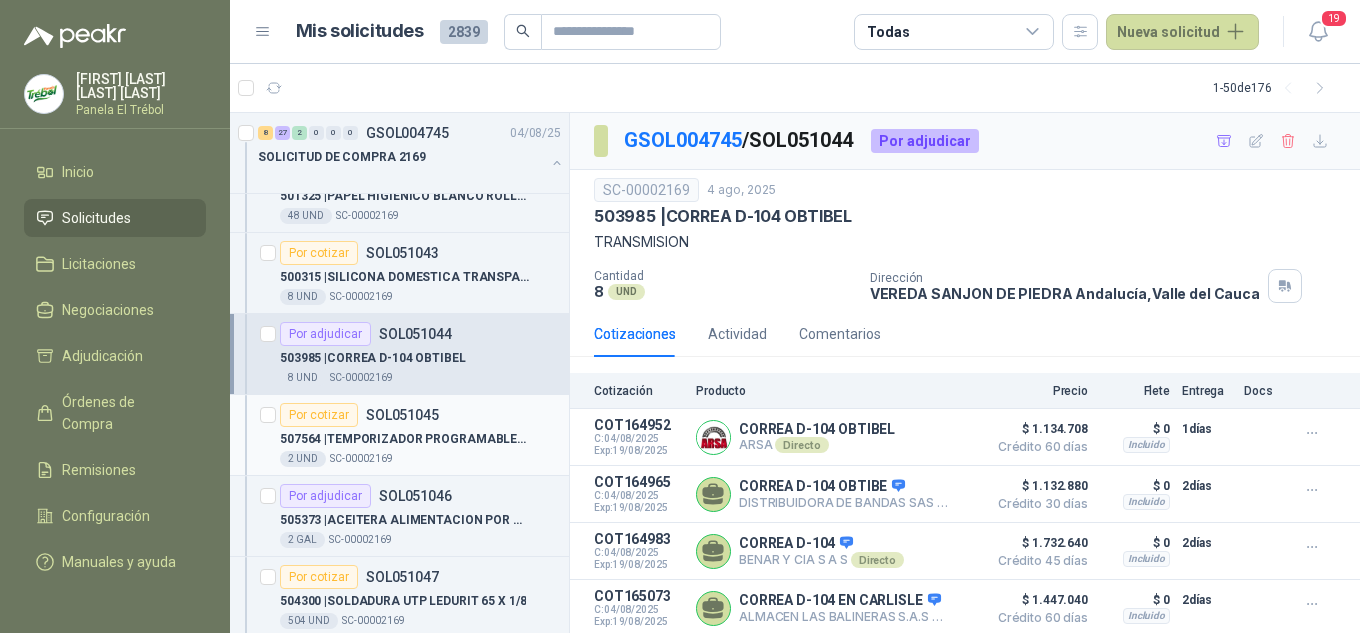 scroll, scrollTop: 533, scrollLeft: 0, axis: vertical 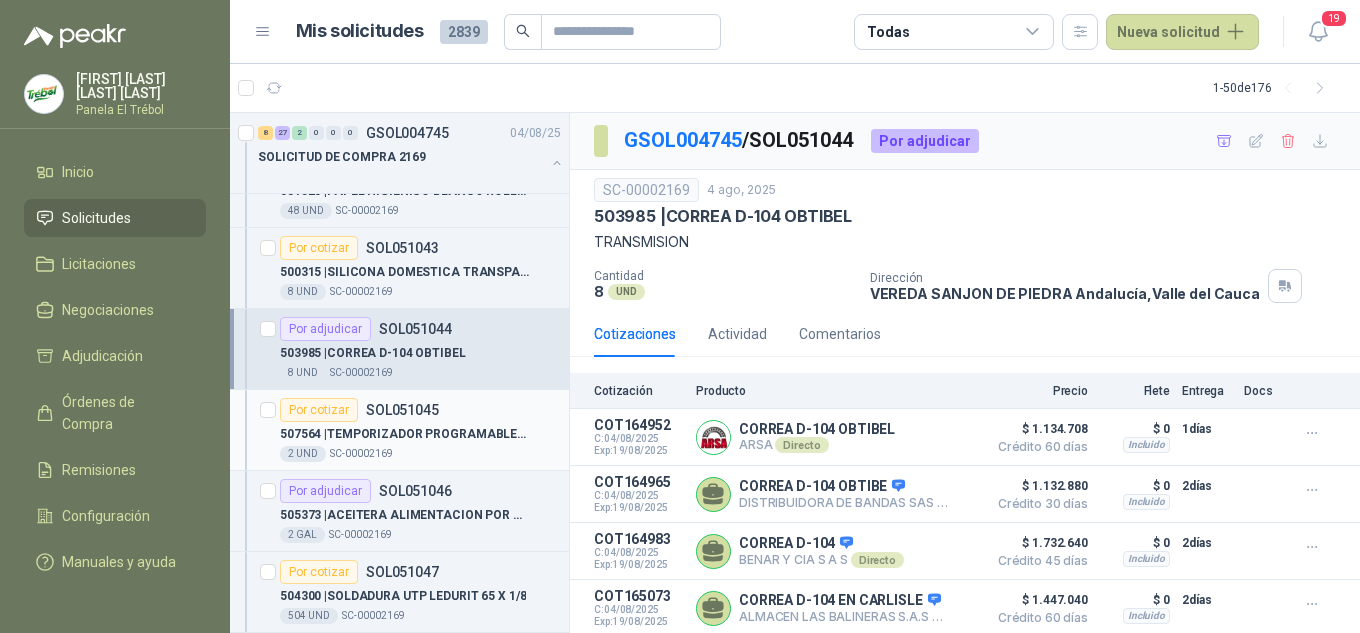 click on "507564 |  TEMPORIZADOR PROGRAMABLE LEGRAN/TAP-D21" at bounding box center (420, 434) 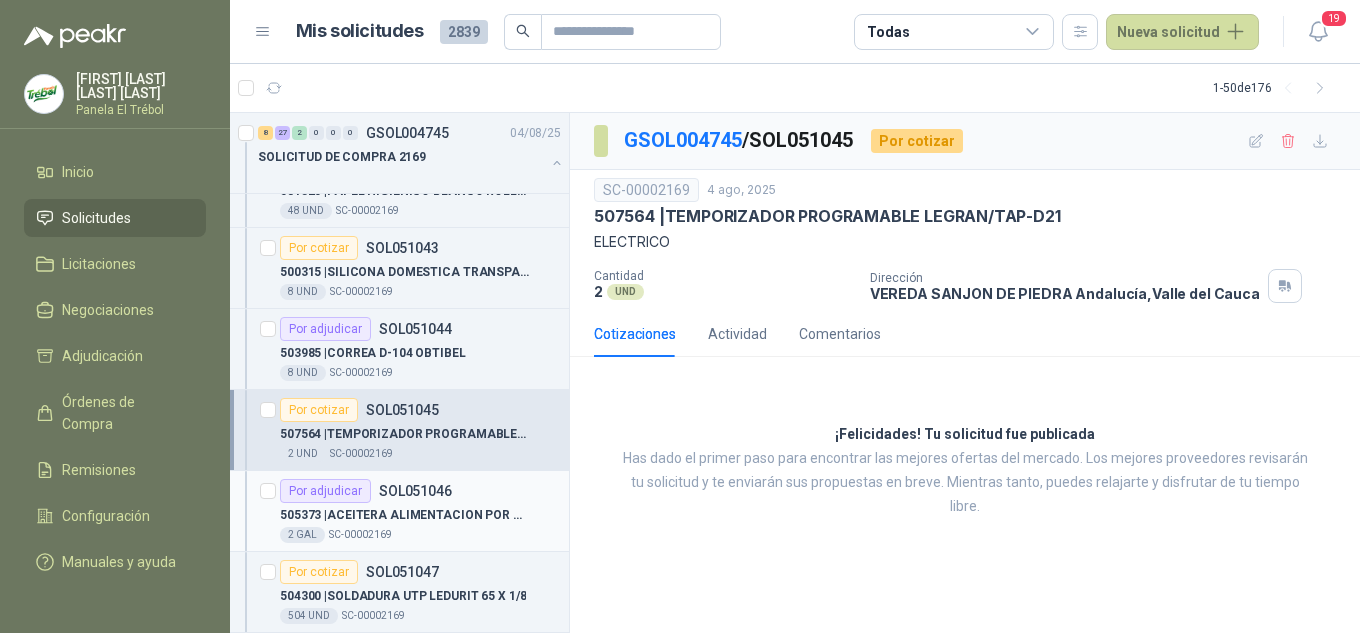 click on "505373 |  ACEITERA ALIMENTACION POR GRAVEDAD CAPACIDAD 5 ONZAS" at bounding box center [404, 515] 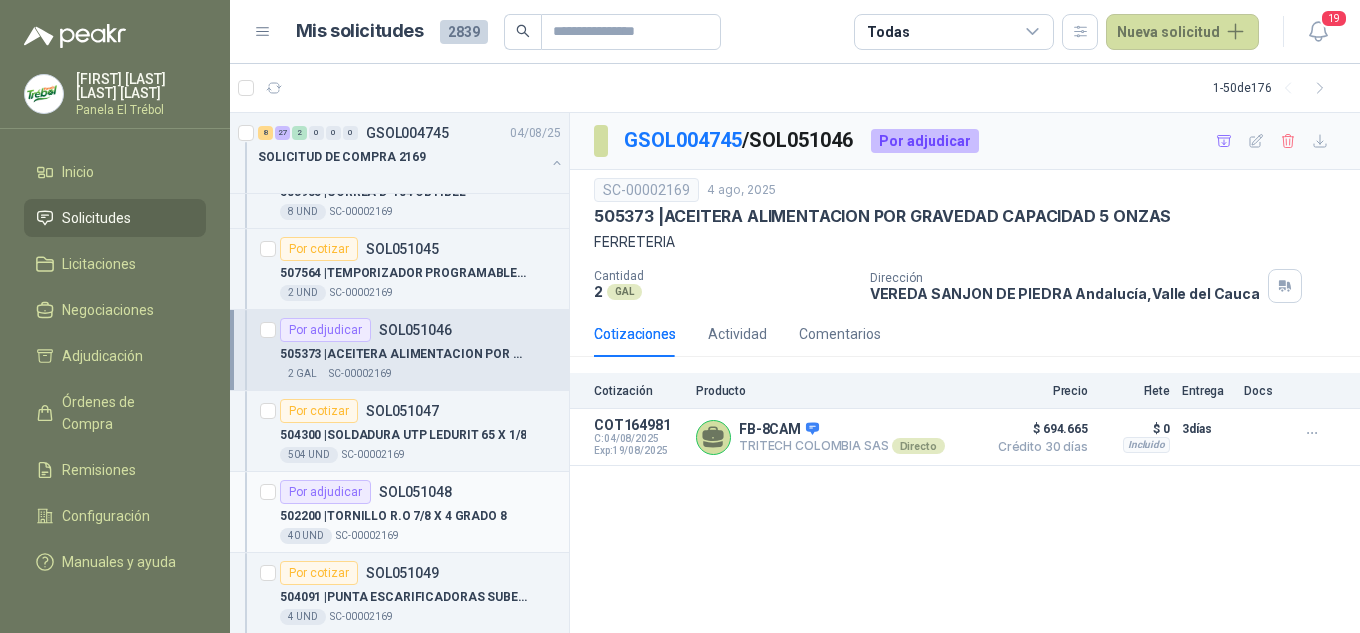 scroll, scrollTop: 733, scrollLeft: 0, axis: vertical 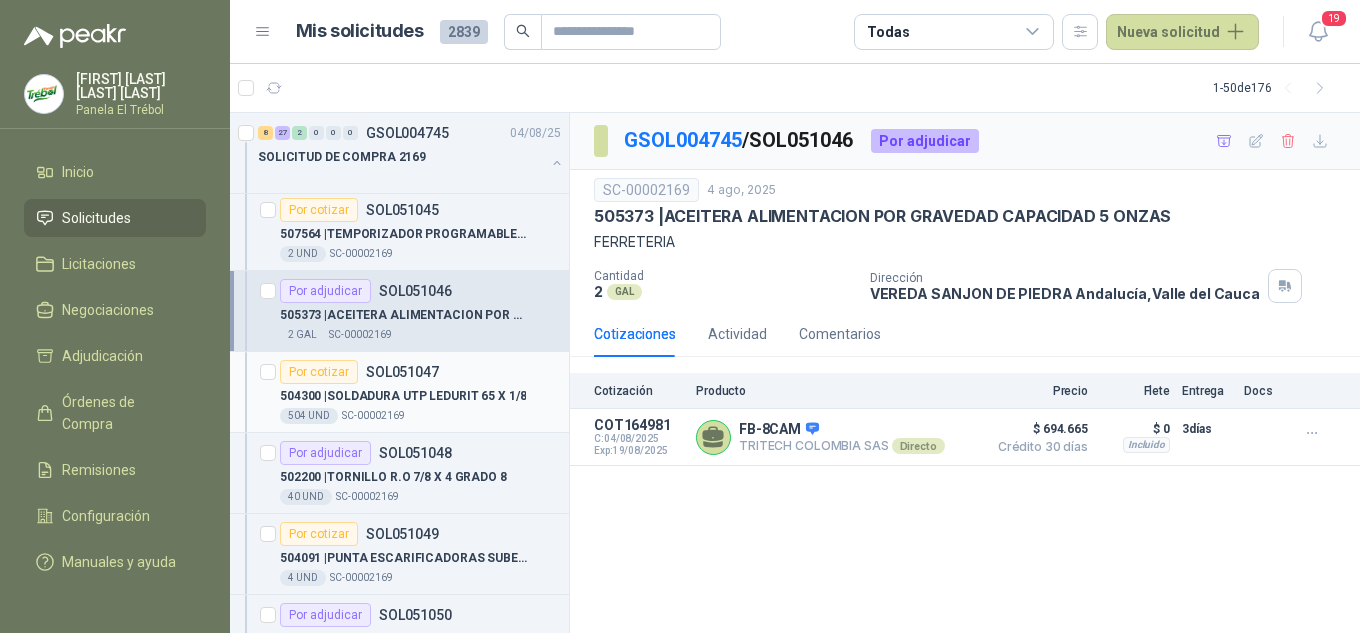 click on "504300 |  SOLDADURA UTP LEDURIT 65 X 1/8" at bounding box center (403, 396) 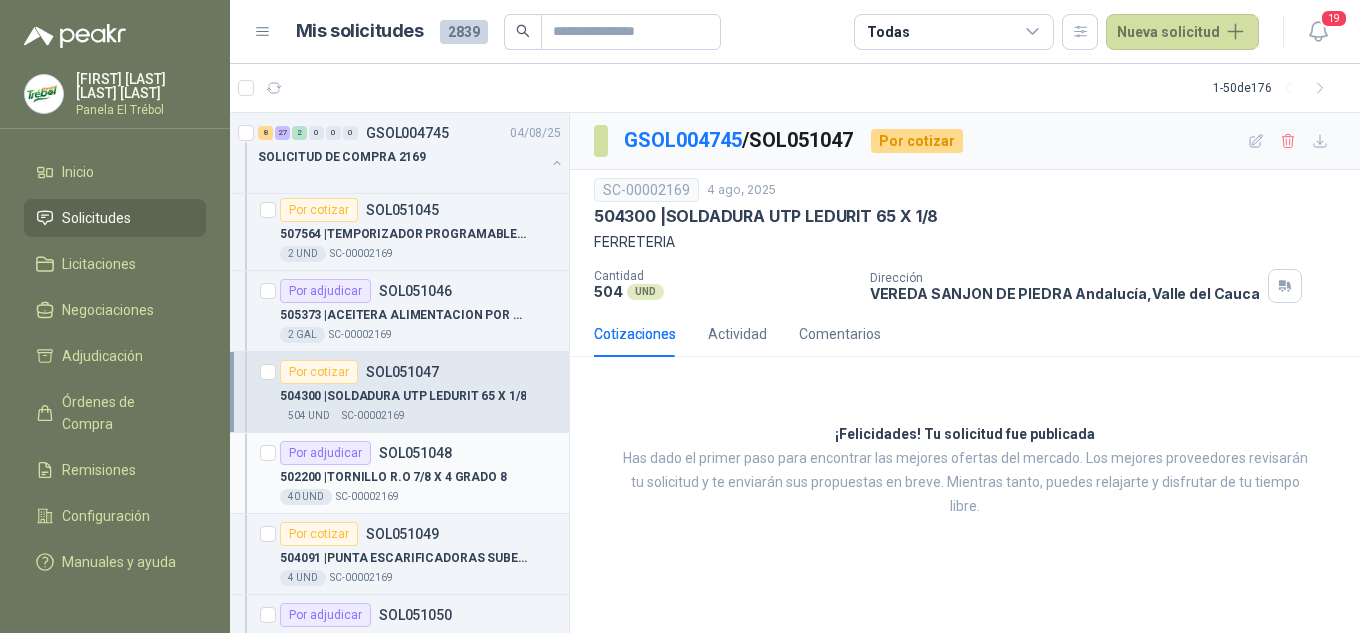 click on "502200 |  TORNILLO R.O 7/8 X 4 GRADO 8" at bounding box center [393, 477] 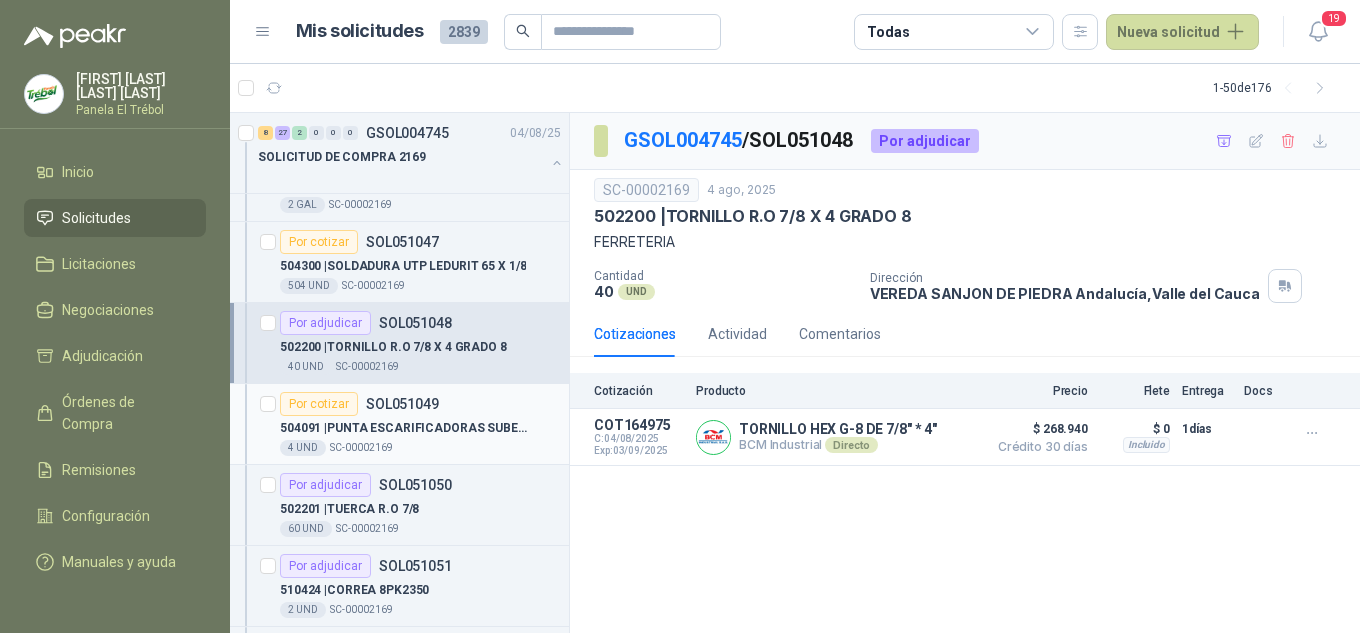 scroll, scrollTop: 867, scrollLeft: 0, axis: vertical 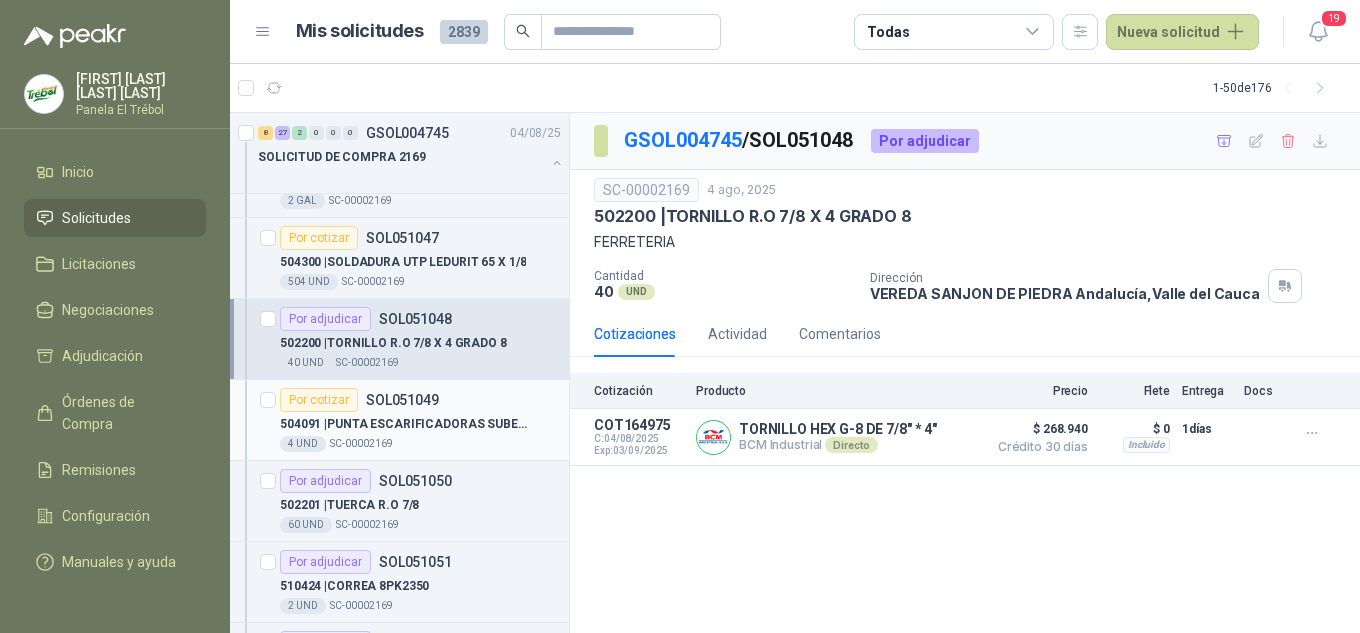click on "504091 |  PUNTA ESCARIFICADORAS SUBESCA TRASERA" at bounding box center (404, 424) 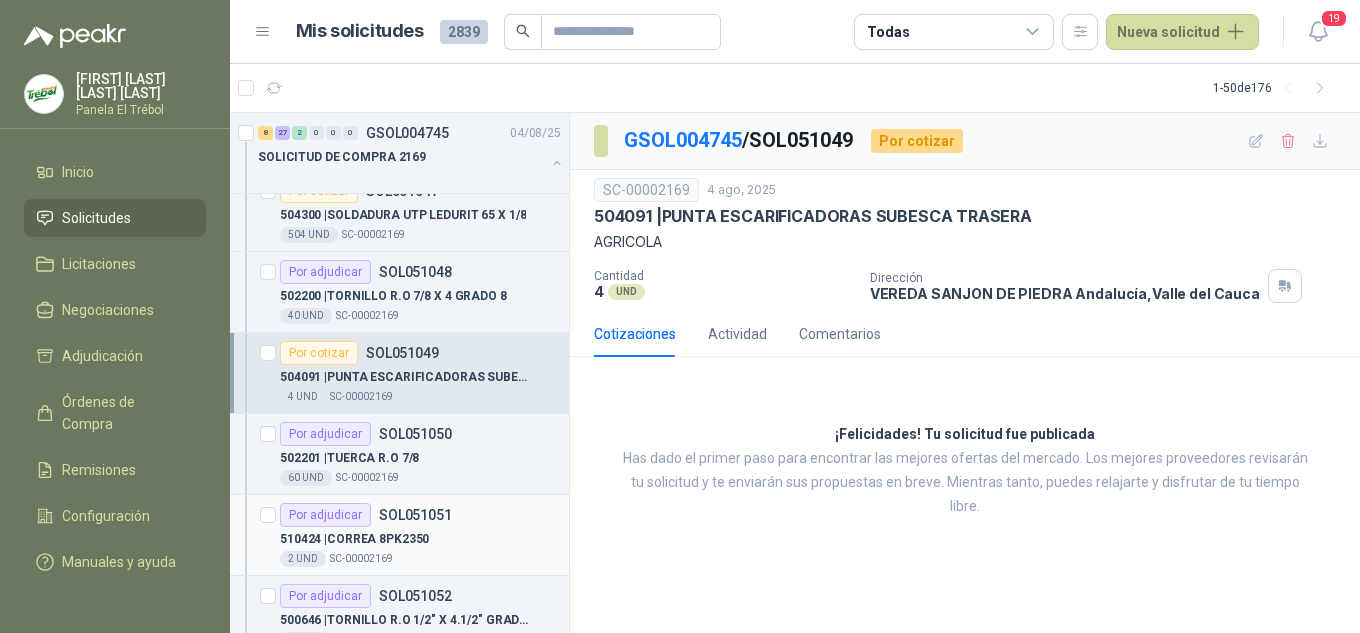 scroll, scrollTop: 1000, scrollLeft: 0, axis: vertical 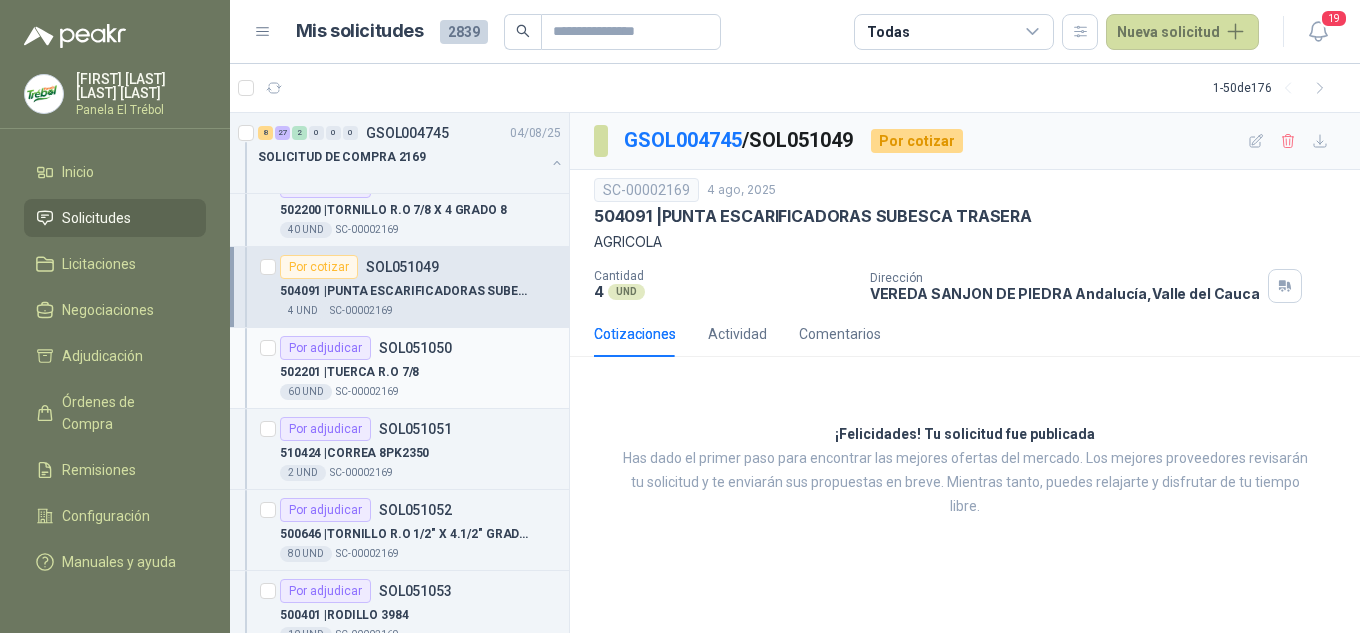 click on "502201 |  TUERCA R.O 7/8" at bounding box center (349, 372) 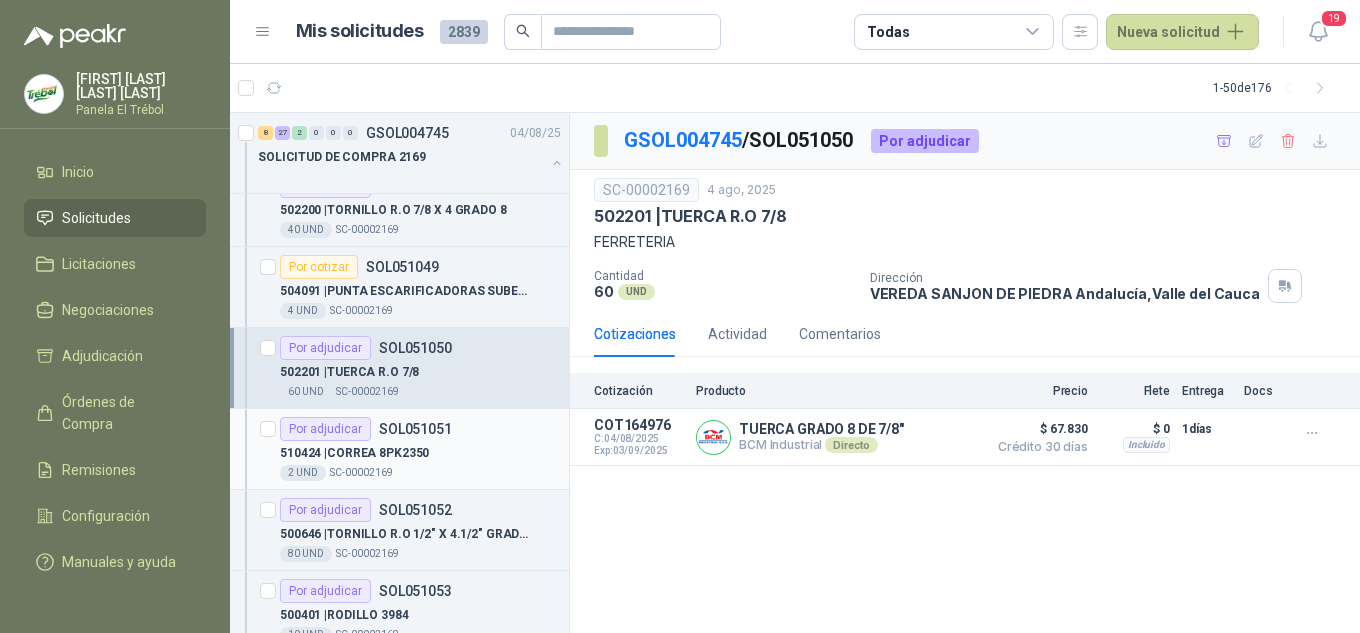 click on "2   UND  SC-00002169" at bounding box center (420, 473) 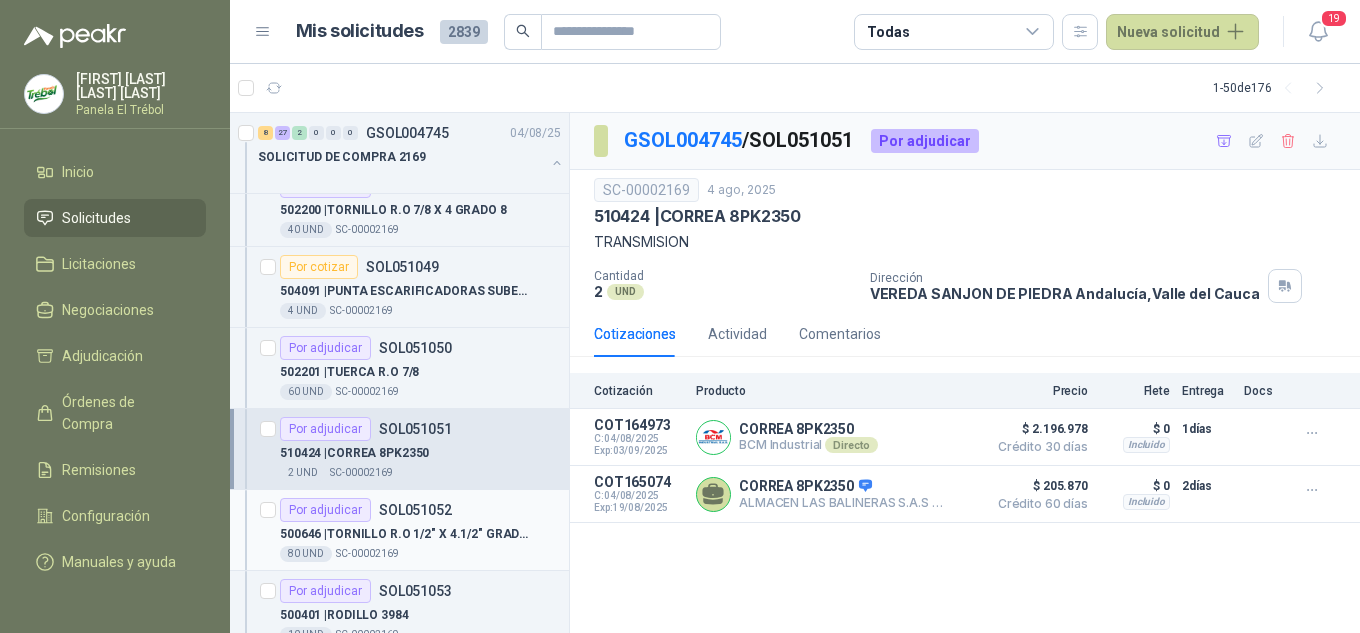 click on "500646 |  TORNILLO R.O 1/2" X 4.1/2" GRADO 8" at bounding box center (404, 534) 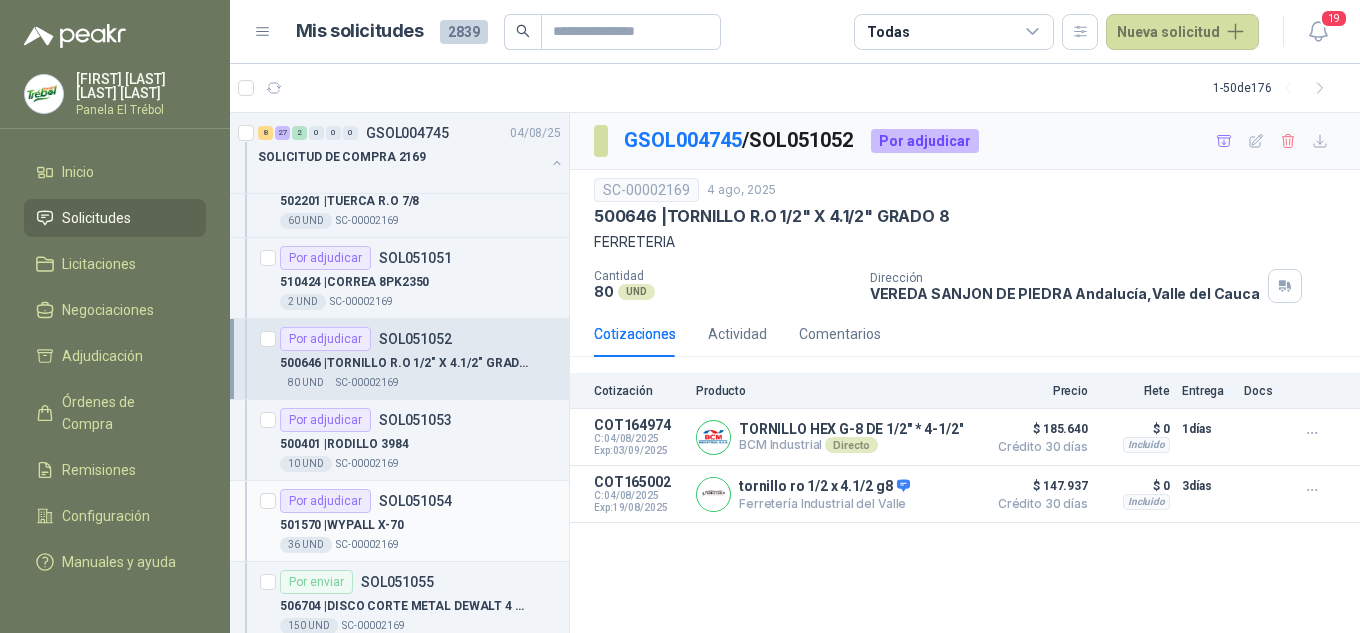 scroll, scrollTop: 1200, scrollLeft: 0, axis: vertical 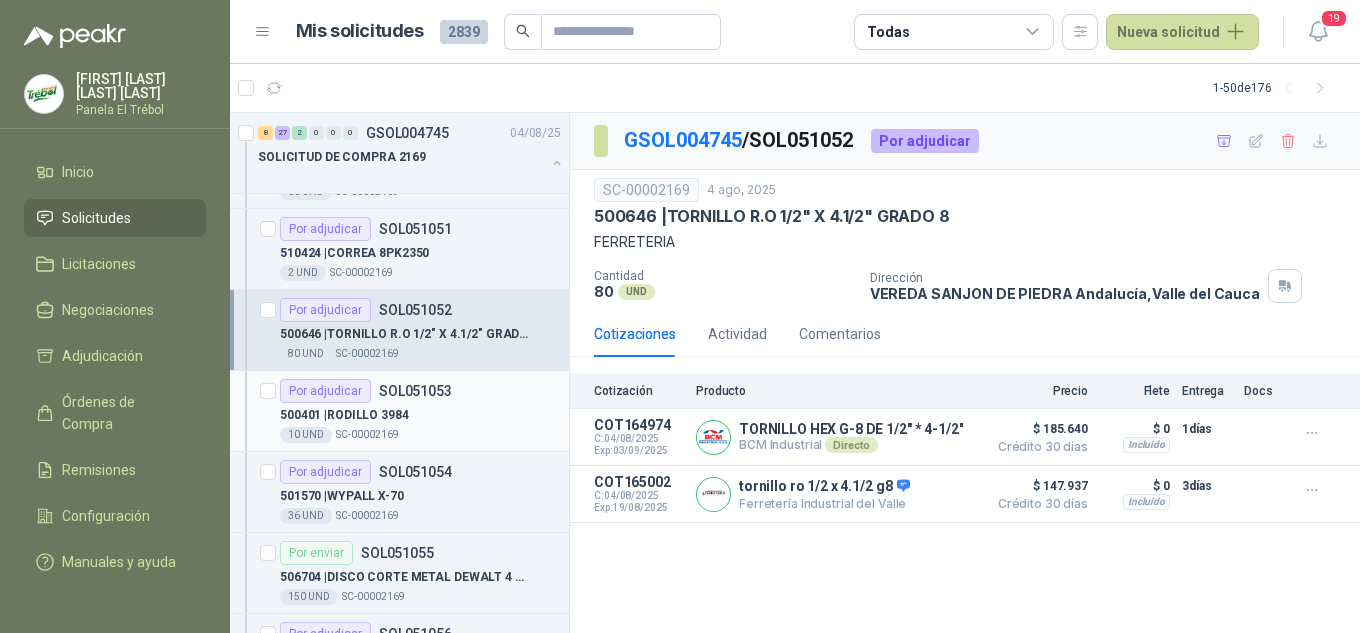 click on "500401 |  RODILLO 3984" at bounding box center [420, 415] 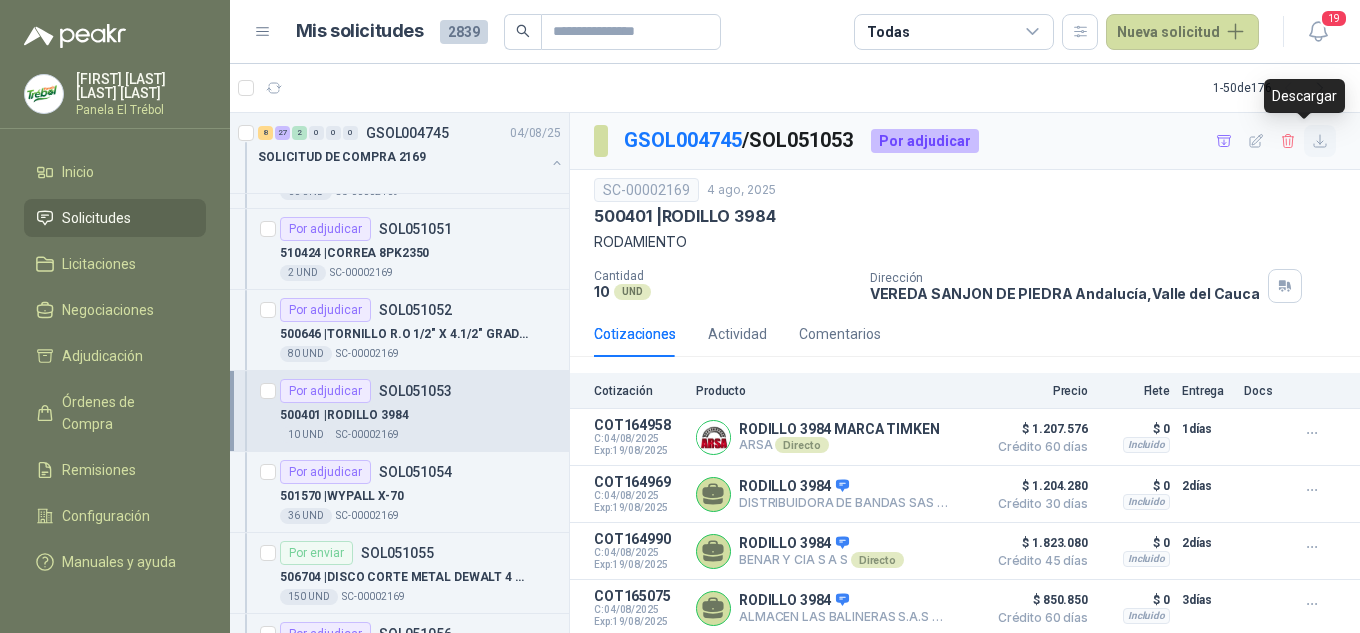 click 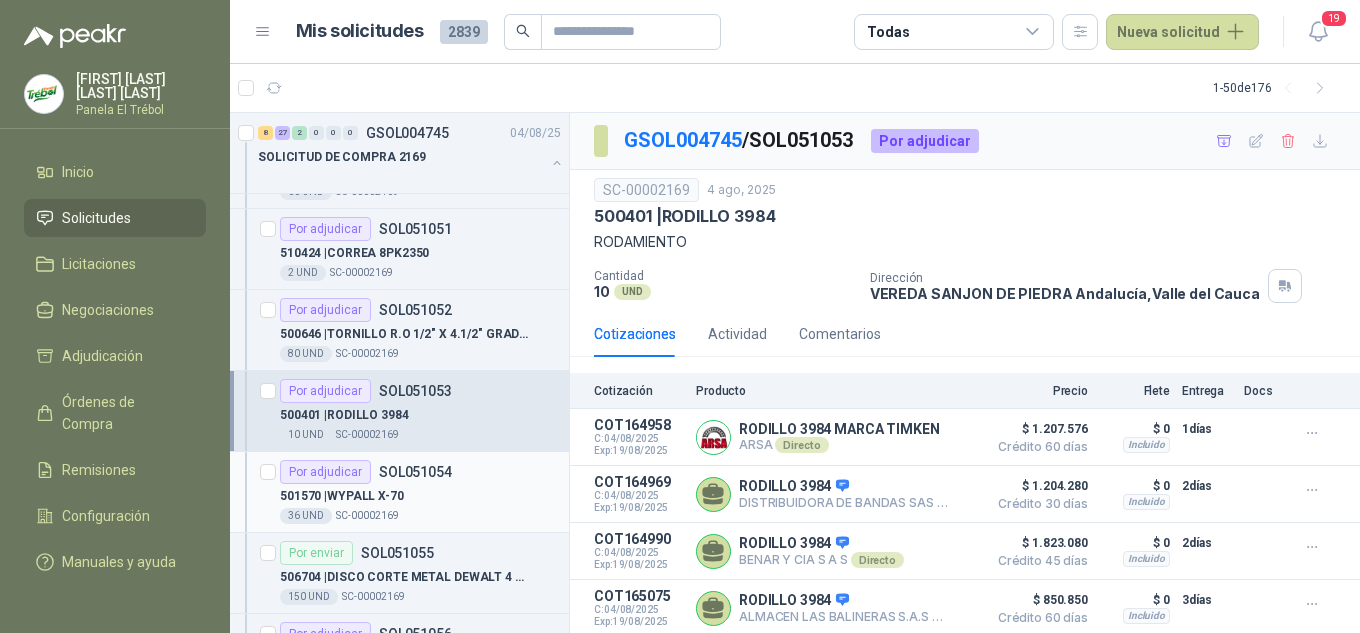 click on "501570 |  WYPALL X-70" at bounding box center [342, 496] 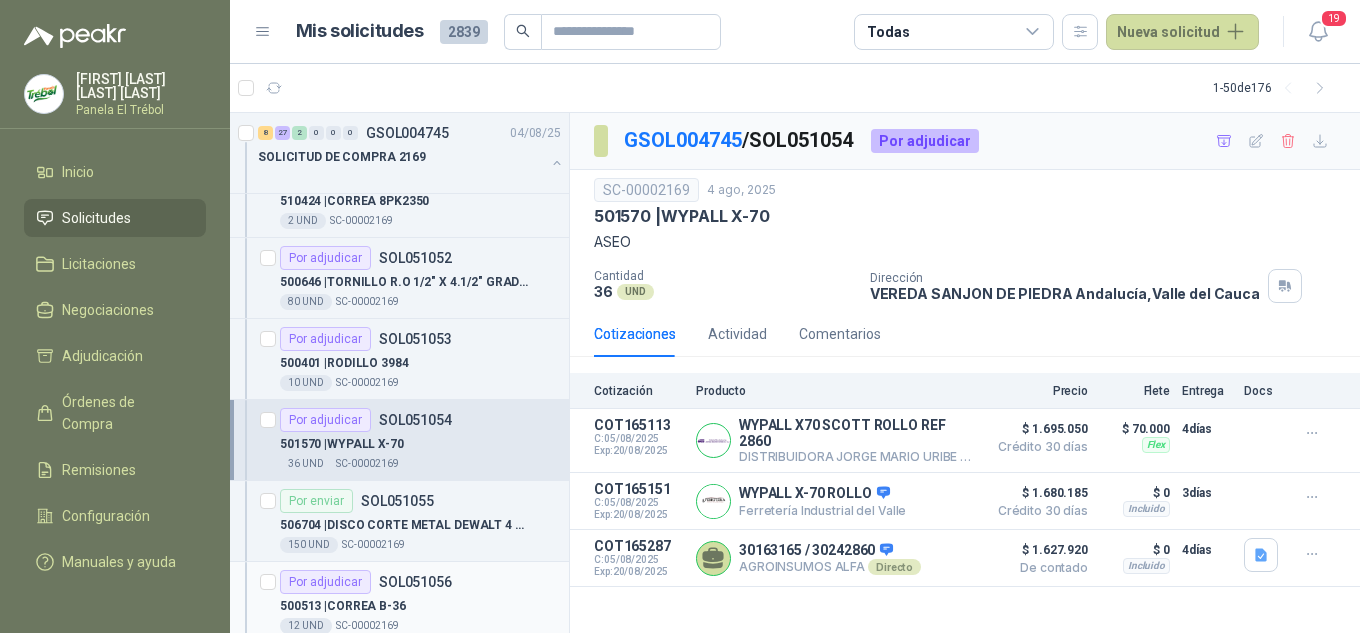 scroll, scrollTop: 1333, scrollLeft: 0, axis: vertical 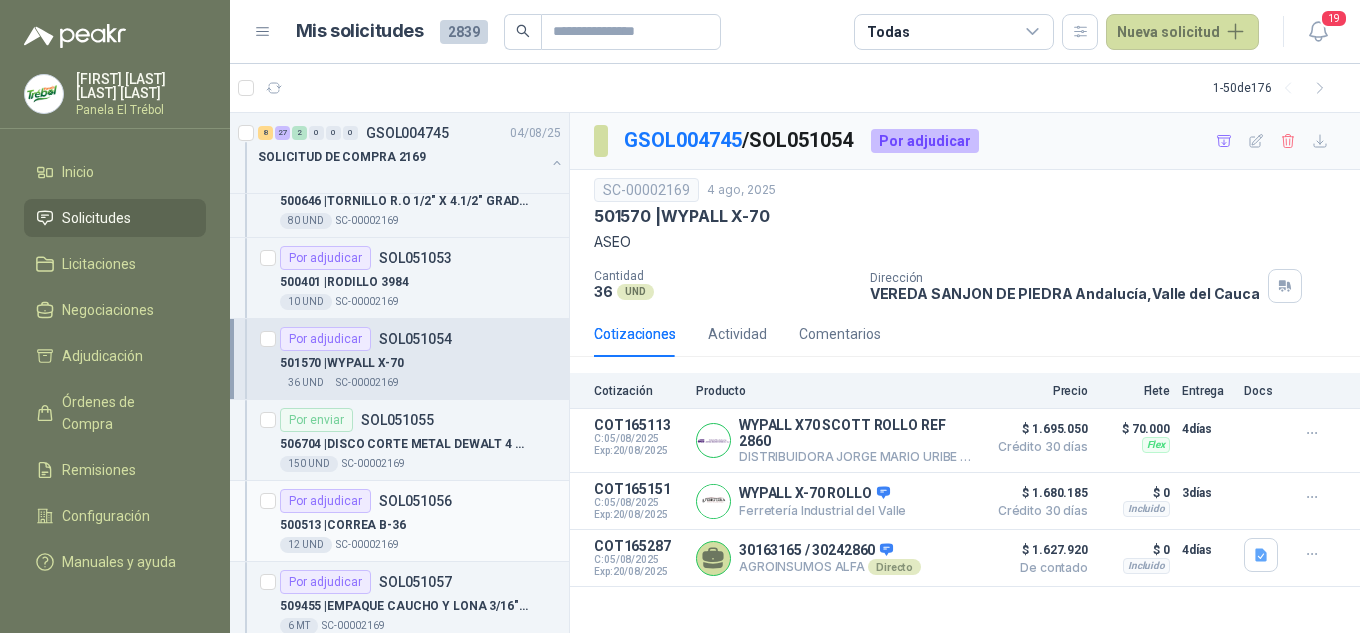 click on "500513 |  CORREA B-36" at bounding box center [420, 525] 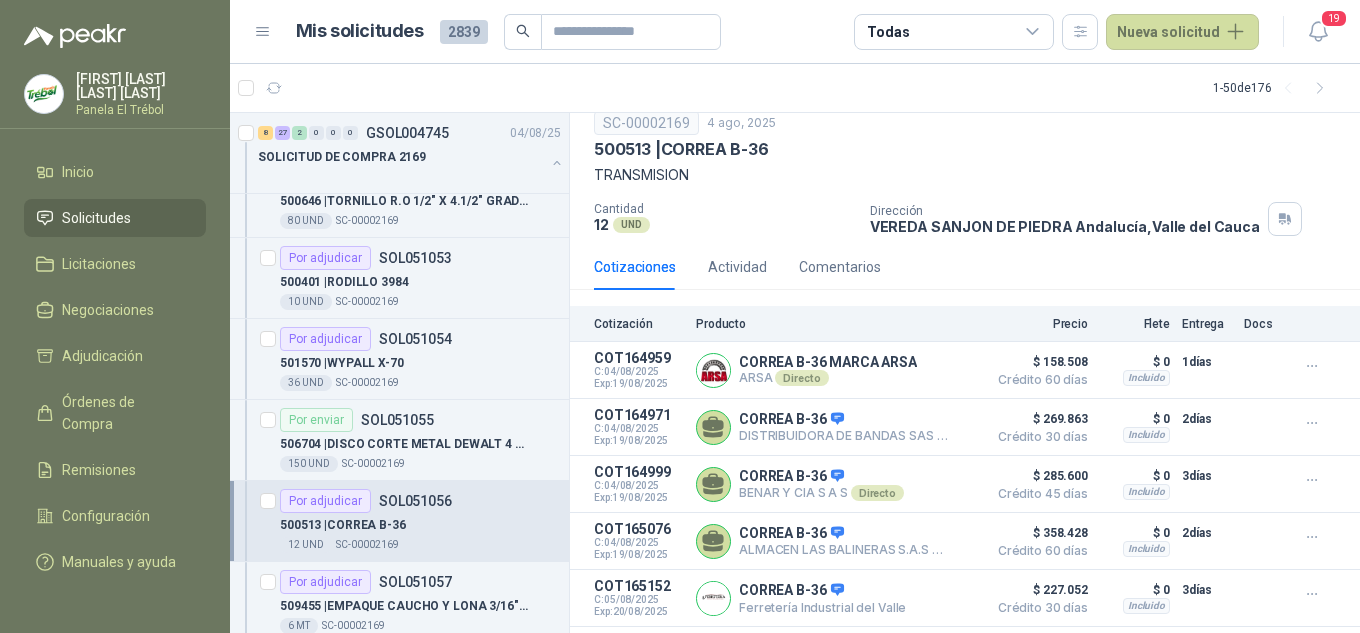 scroll, scrollTop: 0, scrollLeft: 0, axis: both 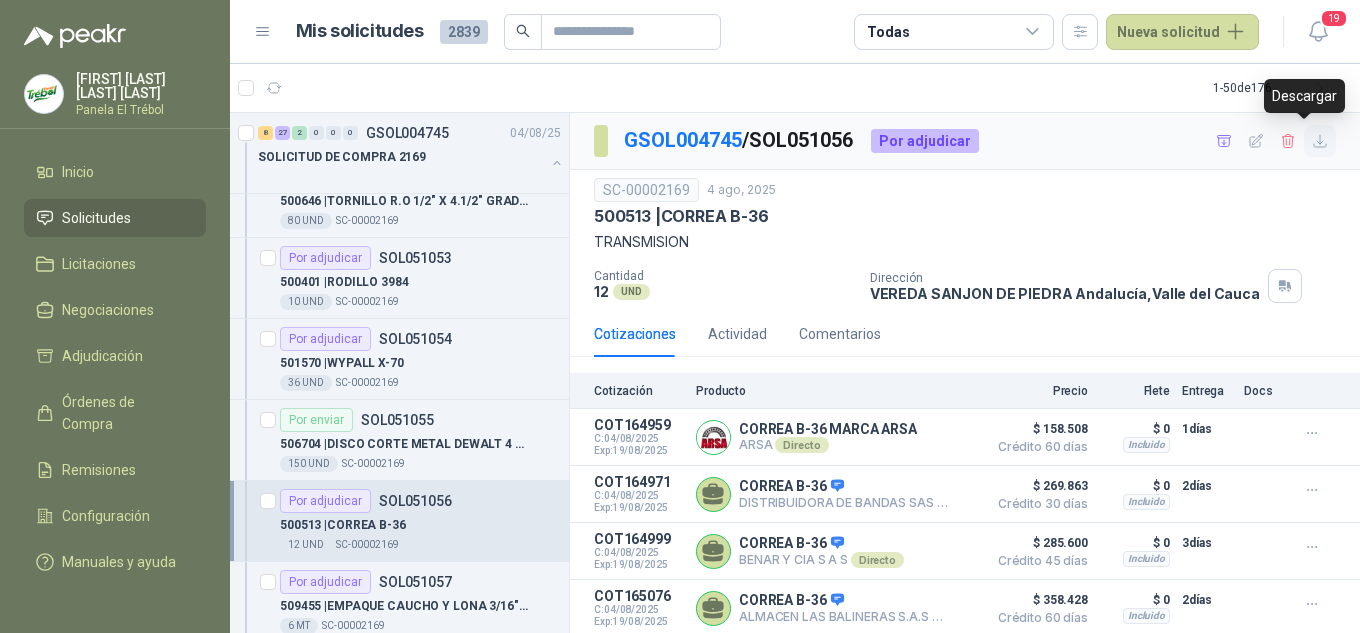 click at bounding box center [1320, 141] 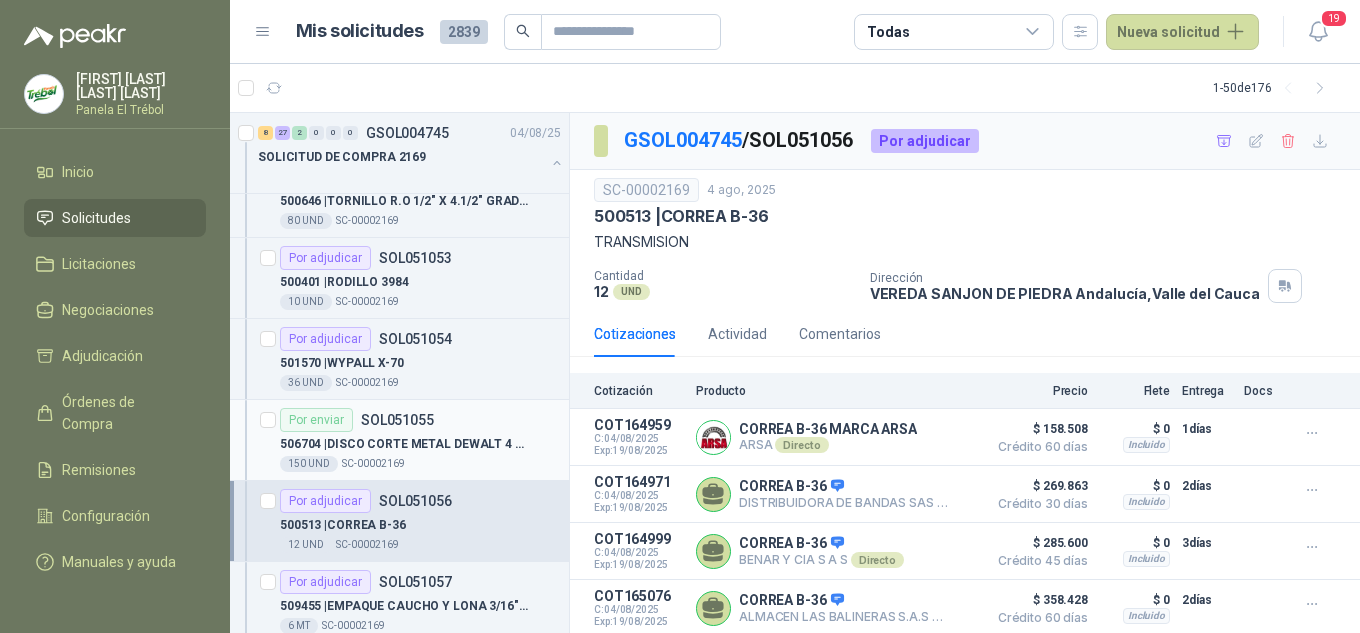 scroll, scrollTop: 1533, scrollLeft: 0, axis: vertical 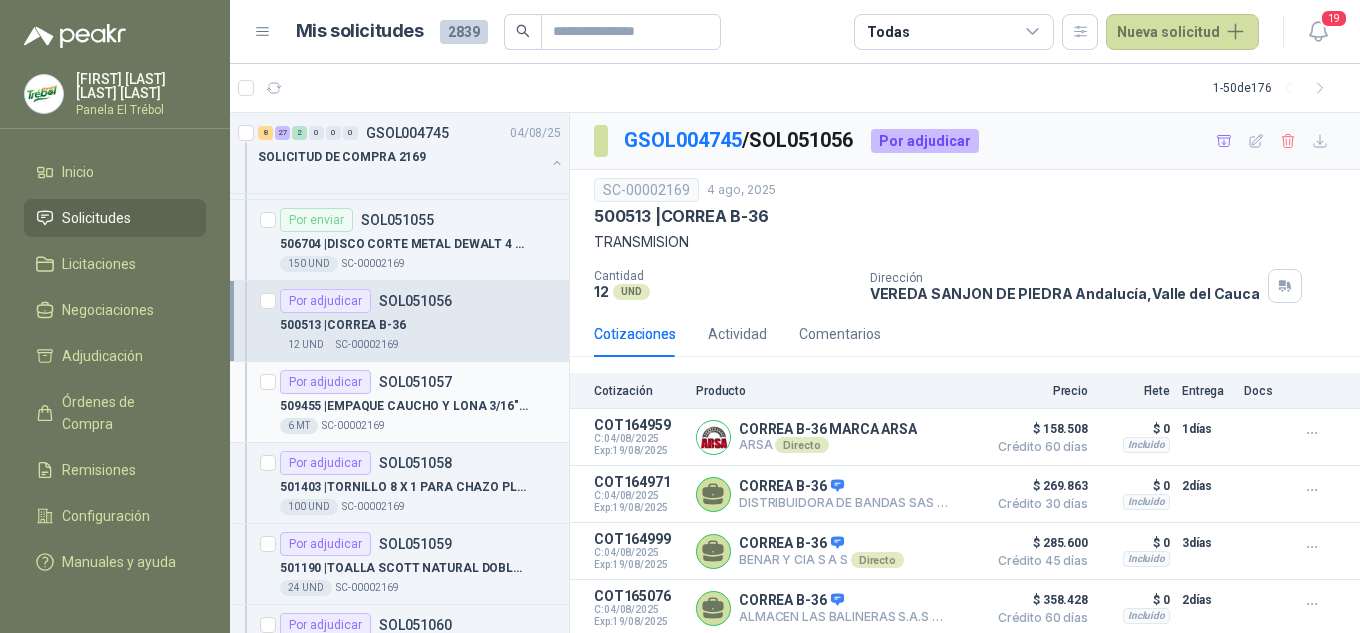 click on "509455 |  EMPAQUE CAUCHO Y LONA 3/16" COM ALMA" at bounding box center (420, 406) 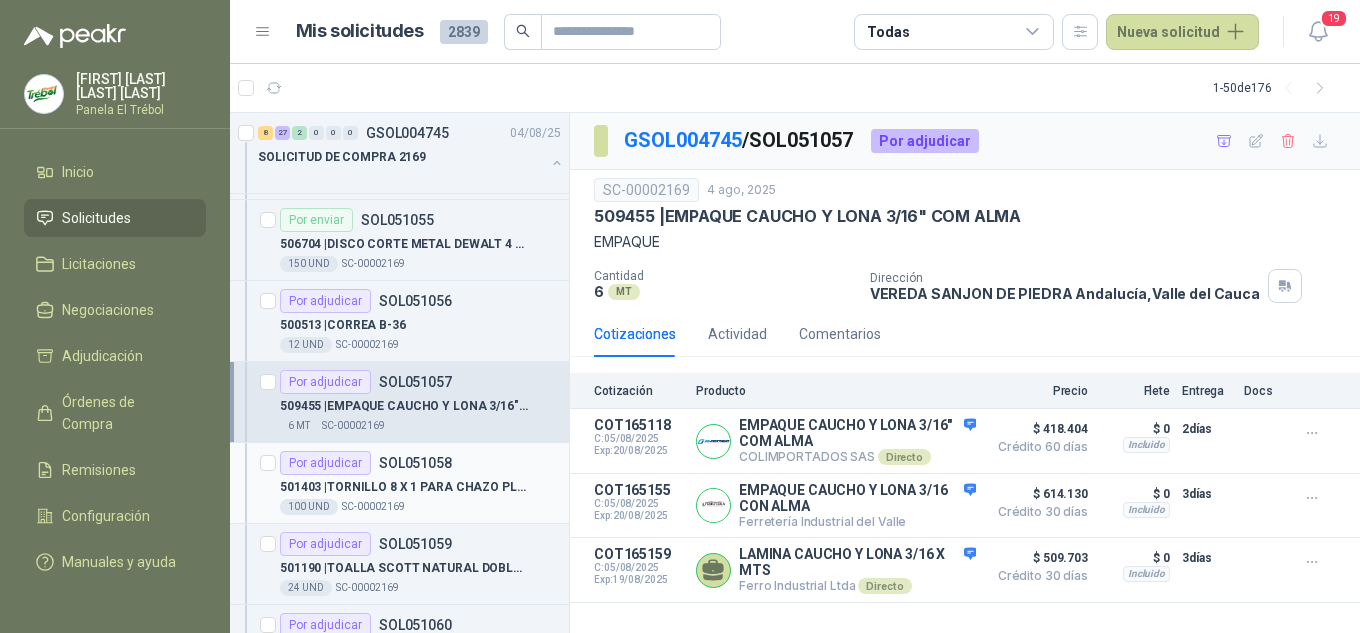 click on "501403 |  TORNILLO 8 X 1 PARA CHAZO PLASTICO 1/4" at bounding box center [404, 487] 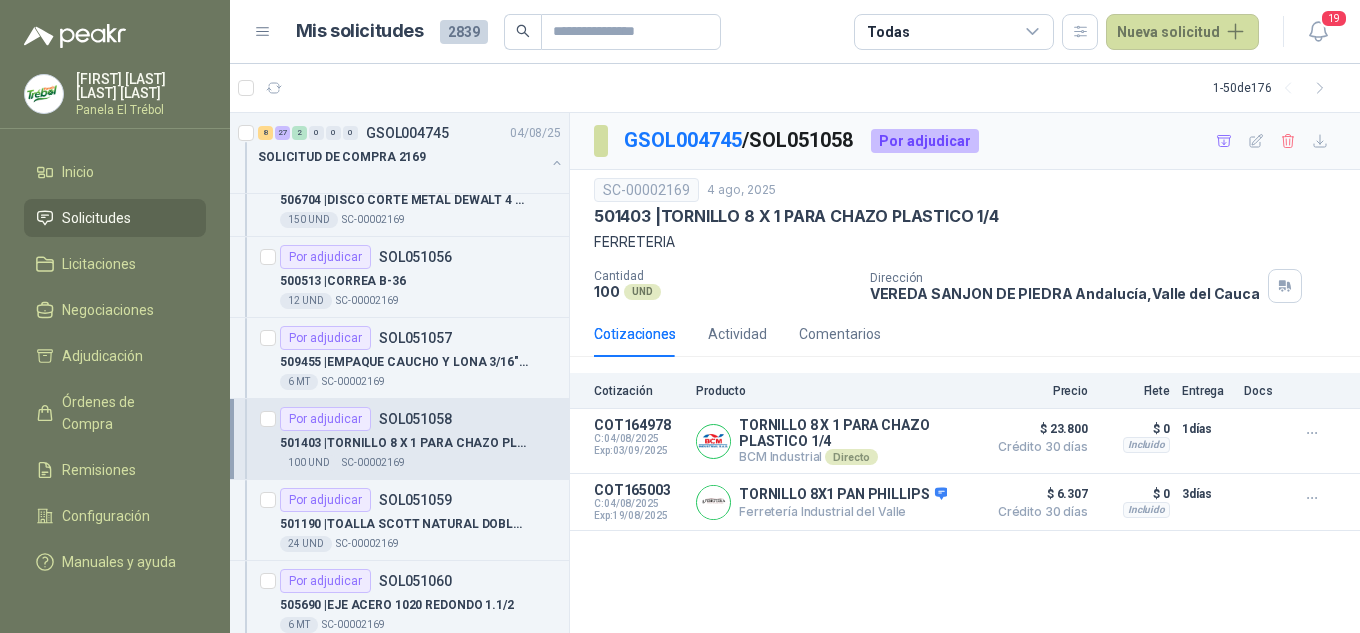 scroll, scrollTop: 1600, scrollLeft: 0, axis: vertical 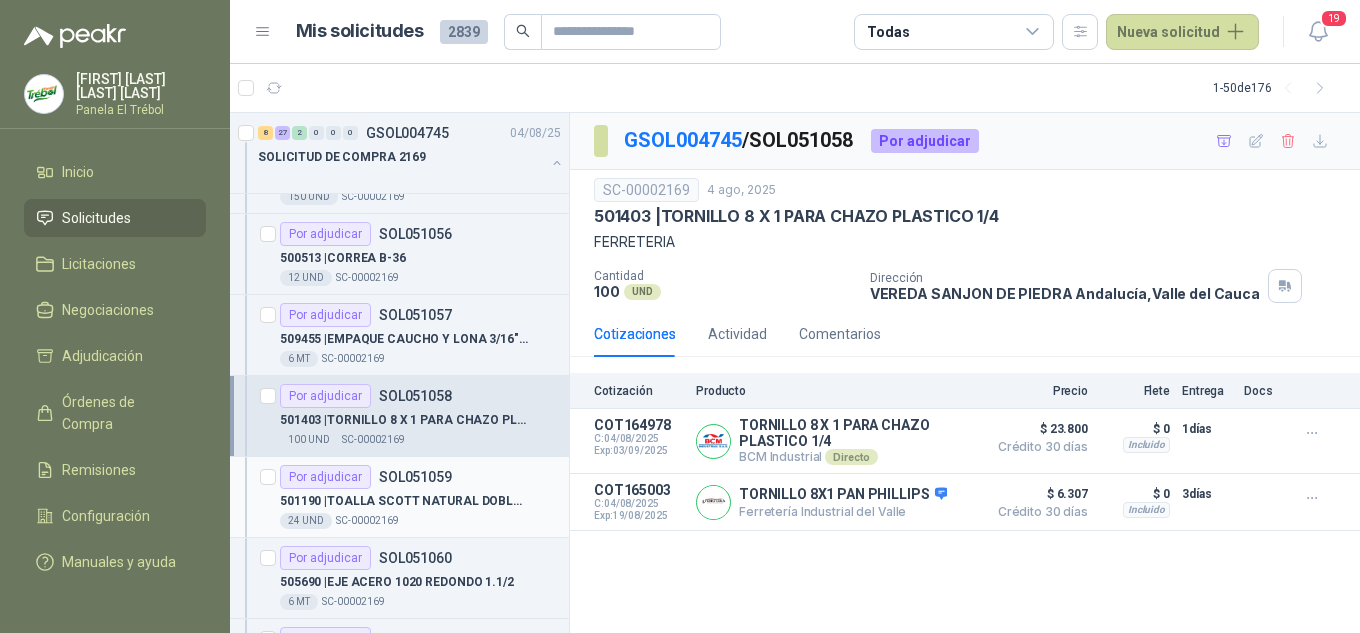 click on "SOL051059" at bounding box center [415, 477] 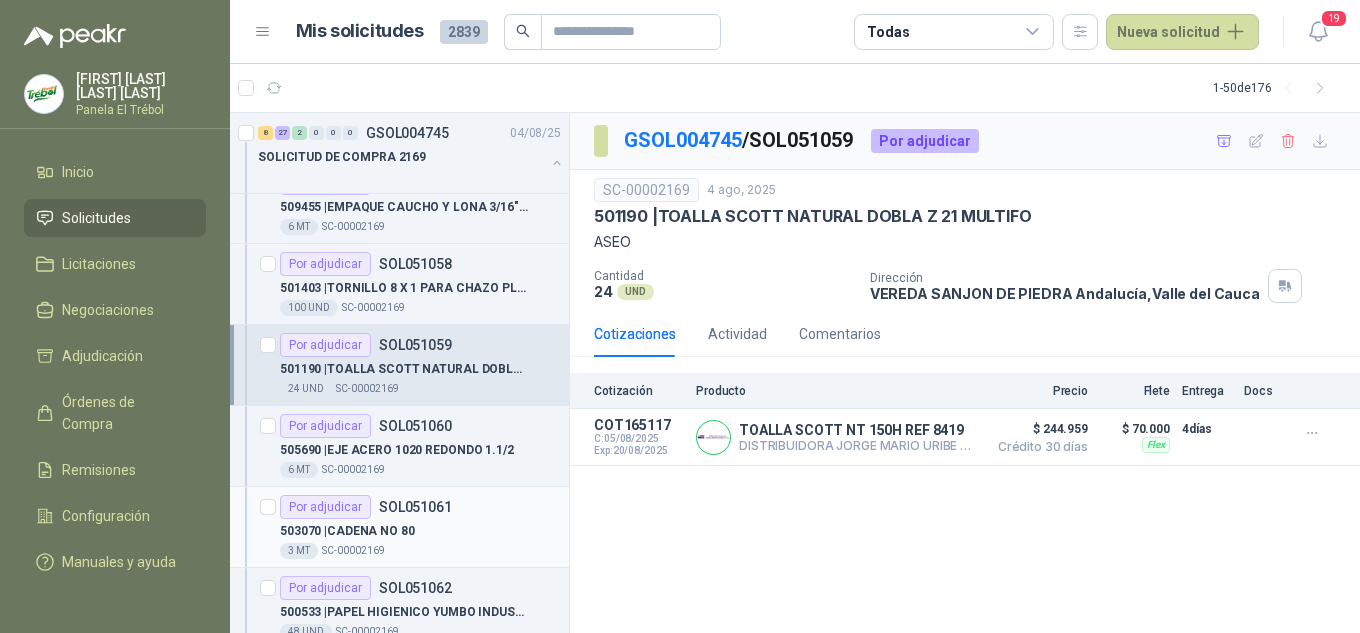 scroll, scrollTop: 1733, scrollLeft: 0, axis: vertical 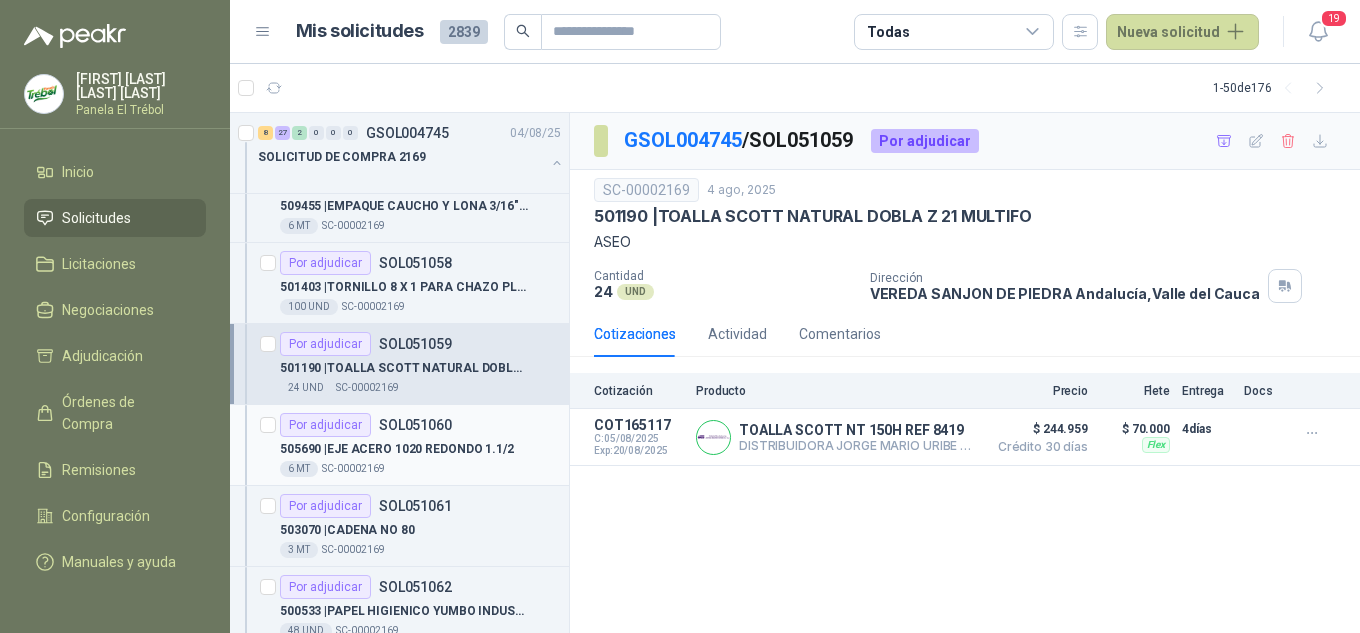 click on "Por adjudicar SOL051060 505690 |  EJE ACERO 1020 REDONDO 1.1/2             6   MT   SC-00002169" at bounding box center [420, 445] 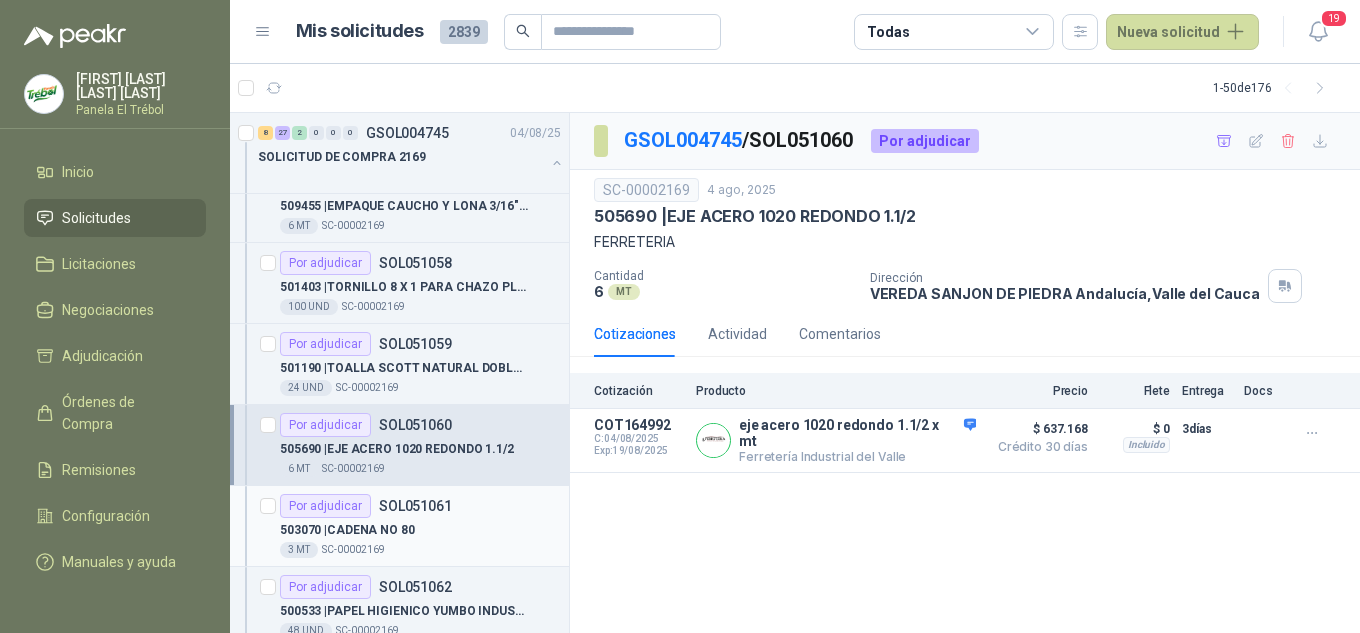 click on "503070 |  CADENA NO 80" at bounding box center [347, 530] 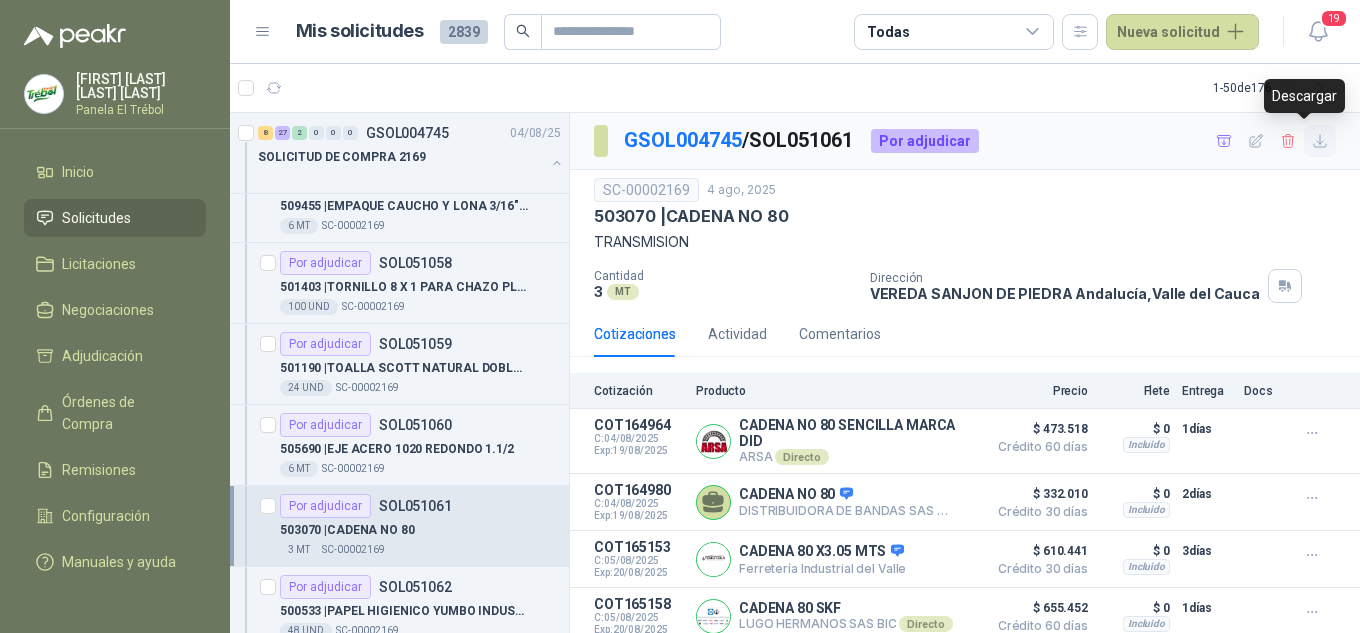 click 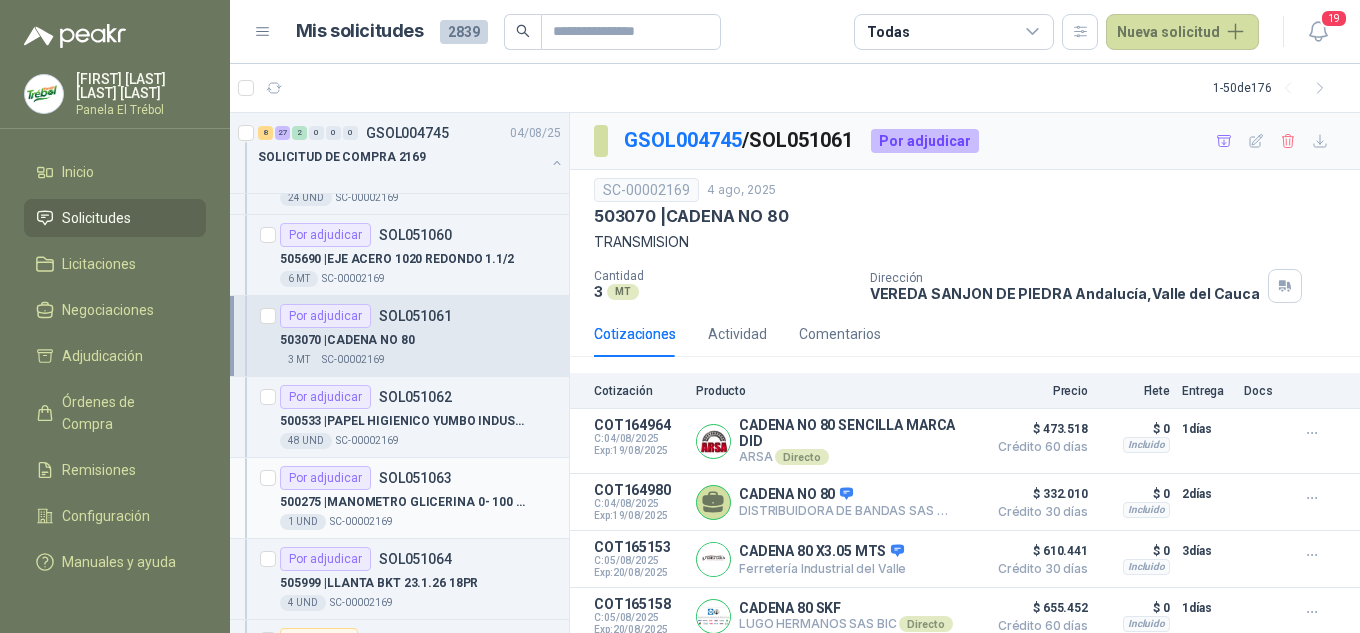 scroll, scrollTop: 1933, scrollLeft: 0, axis: vertical 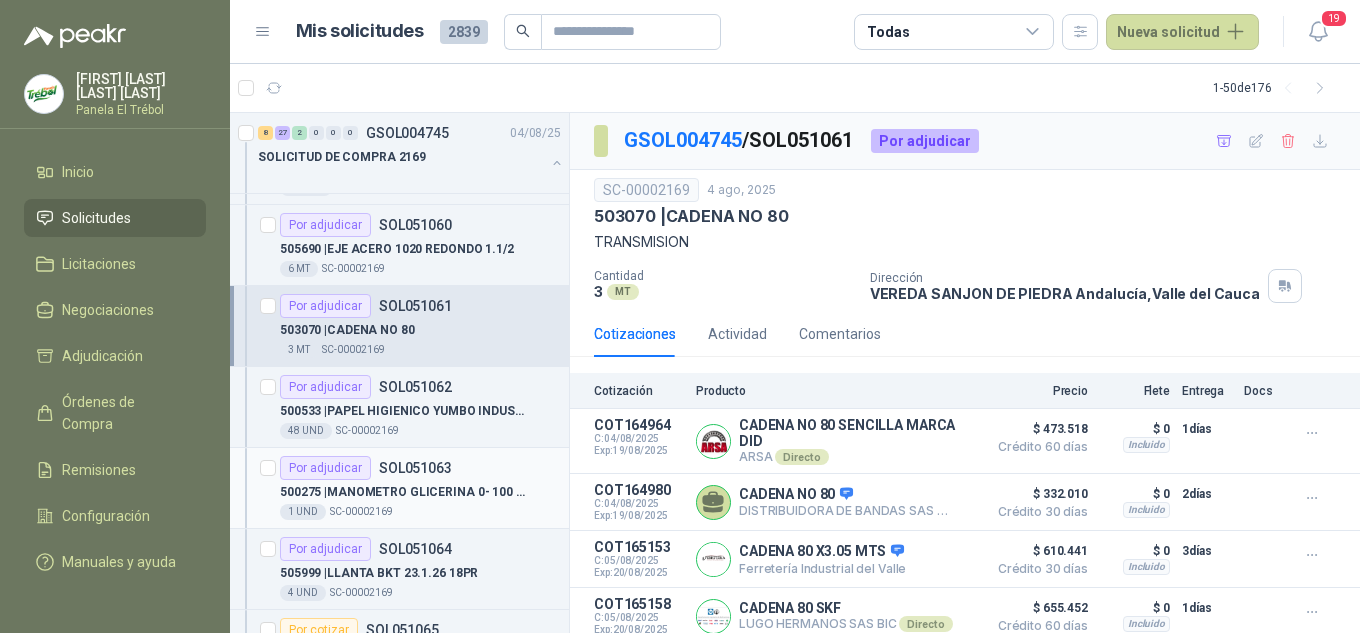 click on "Por adjudicar SOL051063" at bounding box center (366, 468) 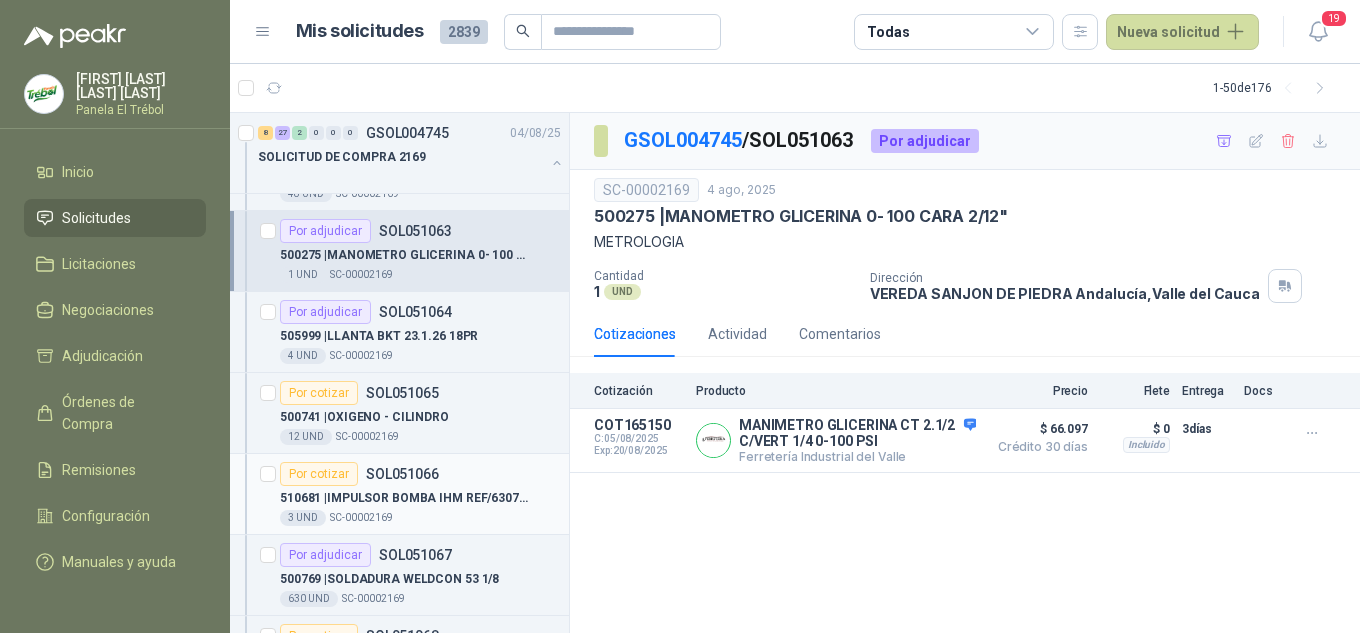 scroll, scrollTop: 2200, scrollLeft: 0, axis: vertical 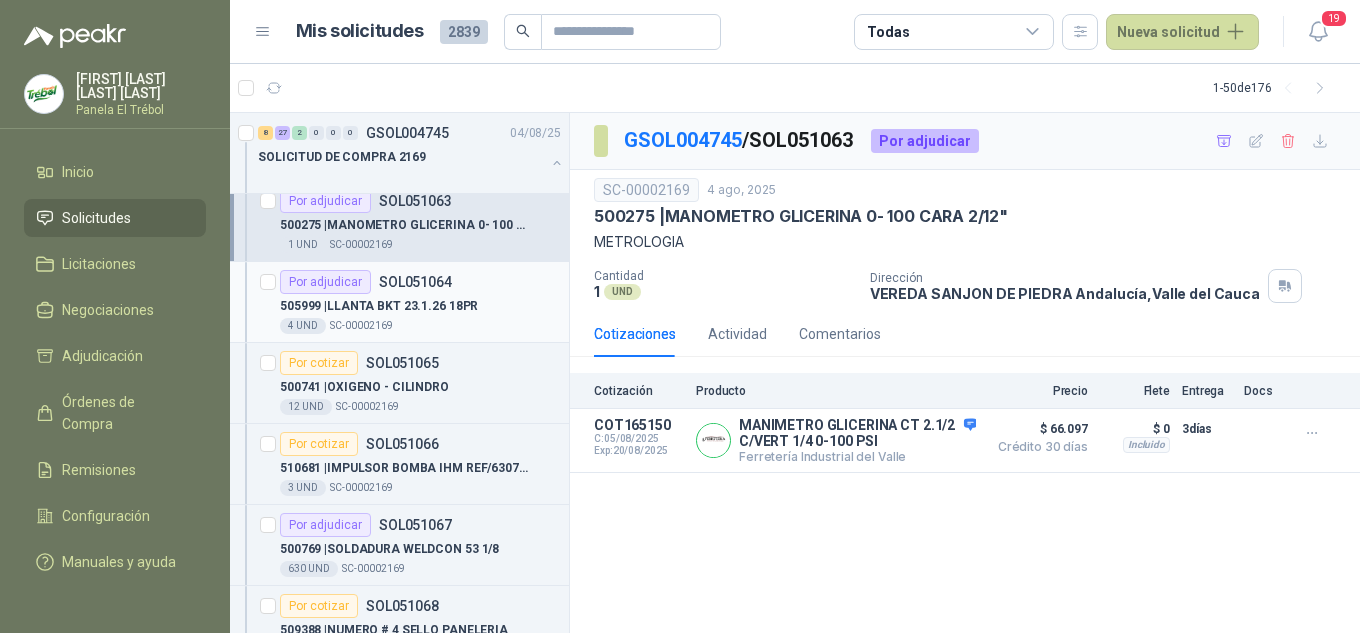 click on "505999 |  LLANTA BKT 23.1.26 18PR" at bounding box center [379, 306] 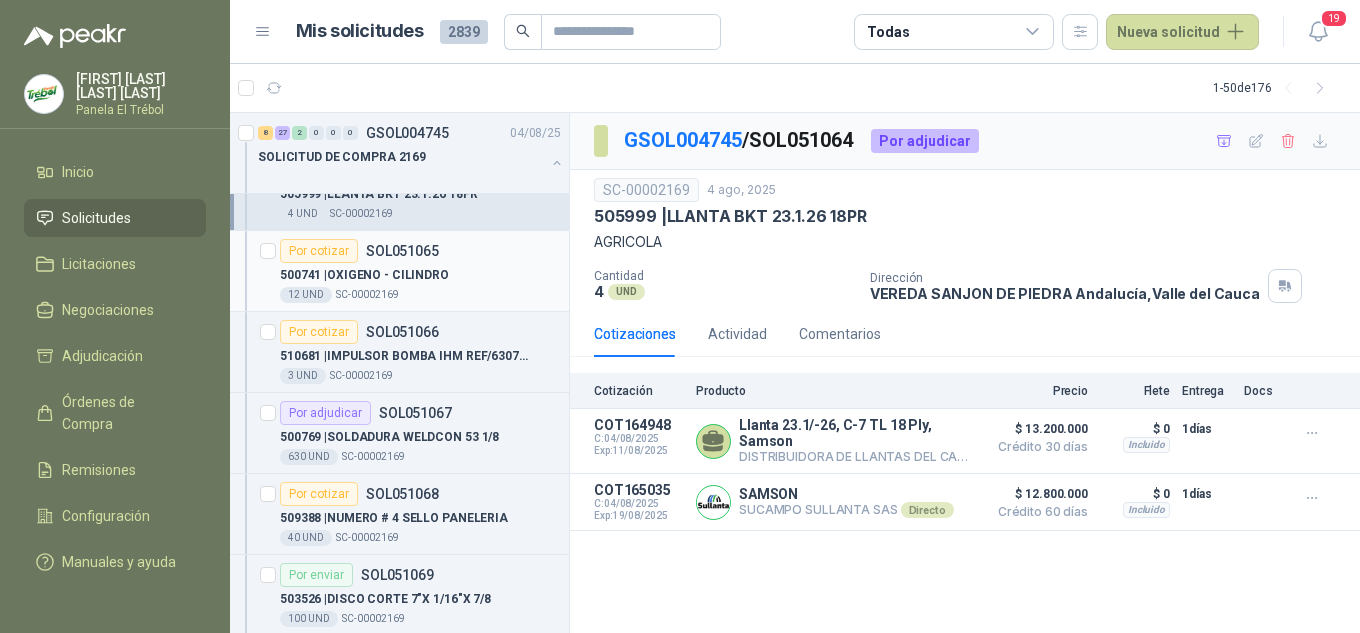 scroll, scrollTop: 2333, scrollLeft: 0, axis: vertical 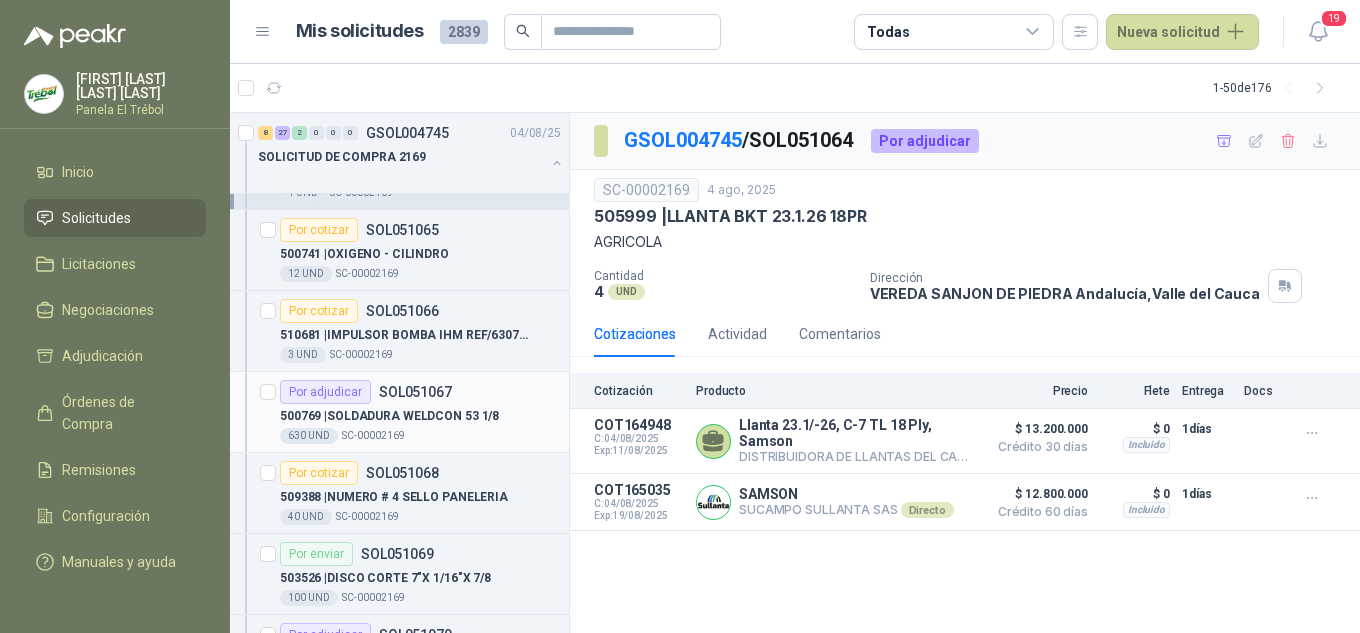 click on "500769 |  SOLDADURA WELDCON 53 1/8" at bounding box center (420, 416) 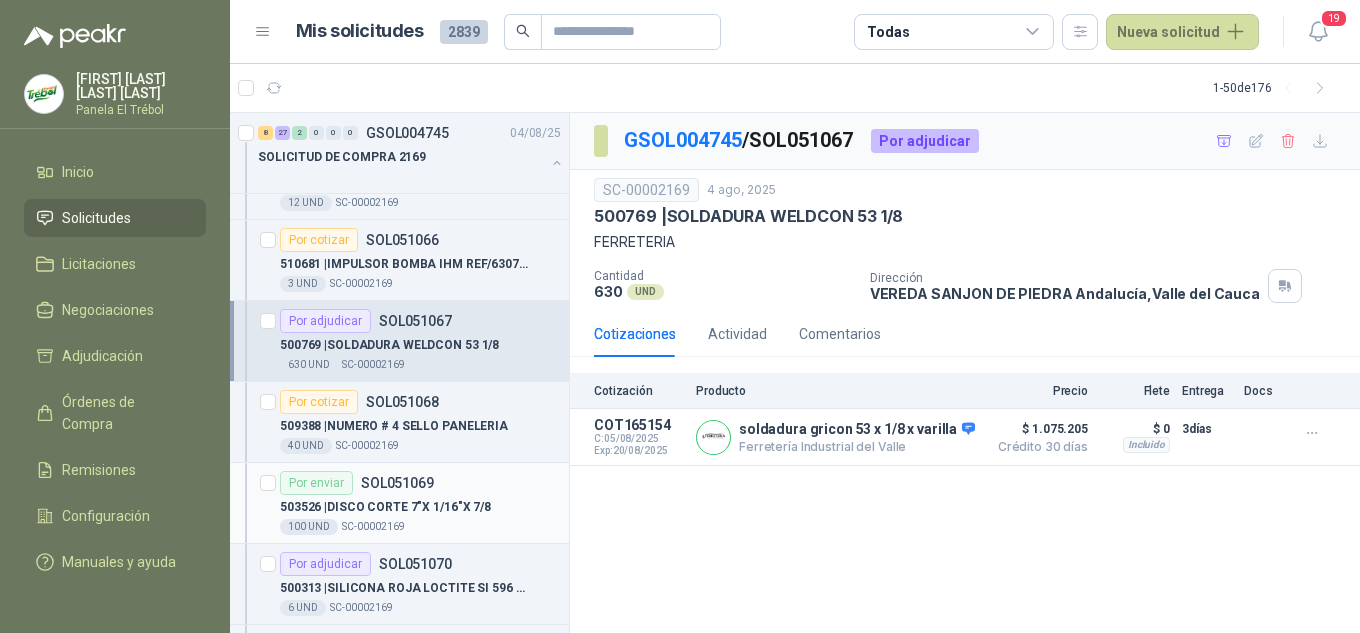scroll, scrollTop: 2467, scrollLeft: 0, axis: vertical 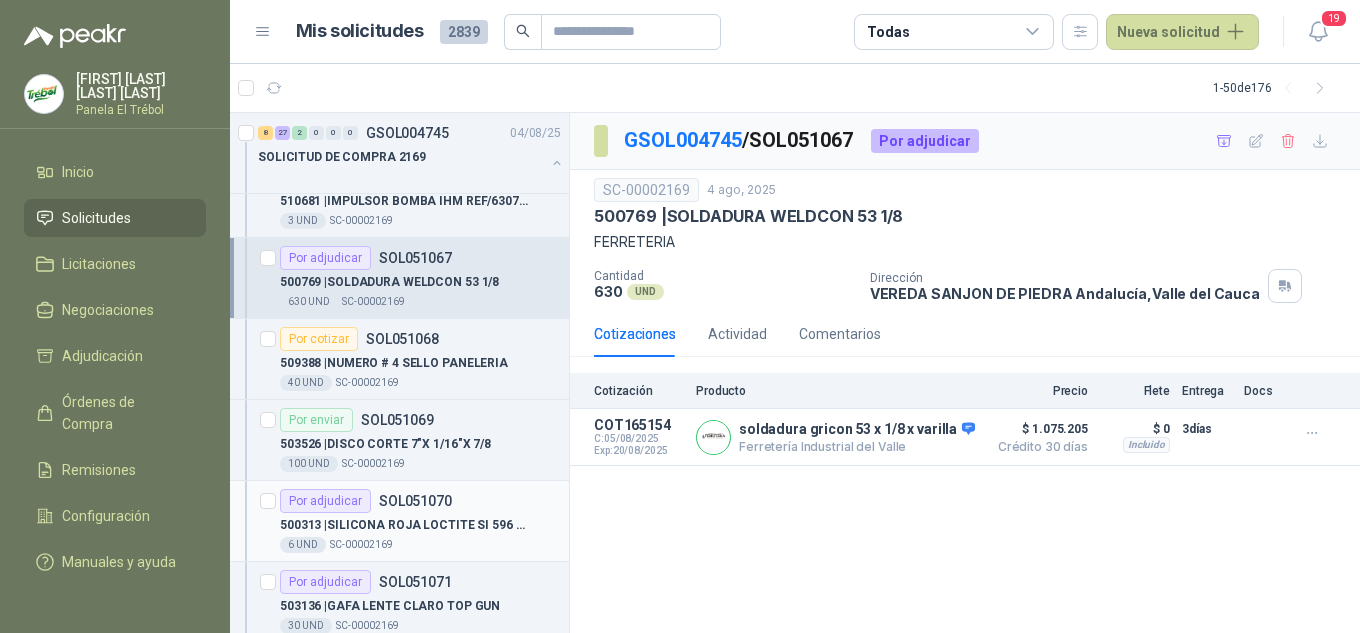click on "500313 |  SILICONA ROJA LOCTITE SI 596 RD X 300 ML" at bounding box center (404, 525) 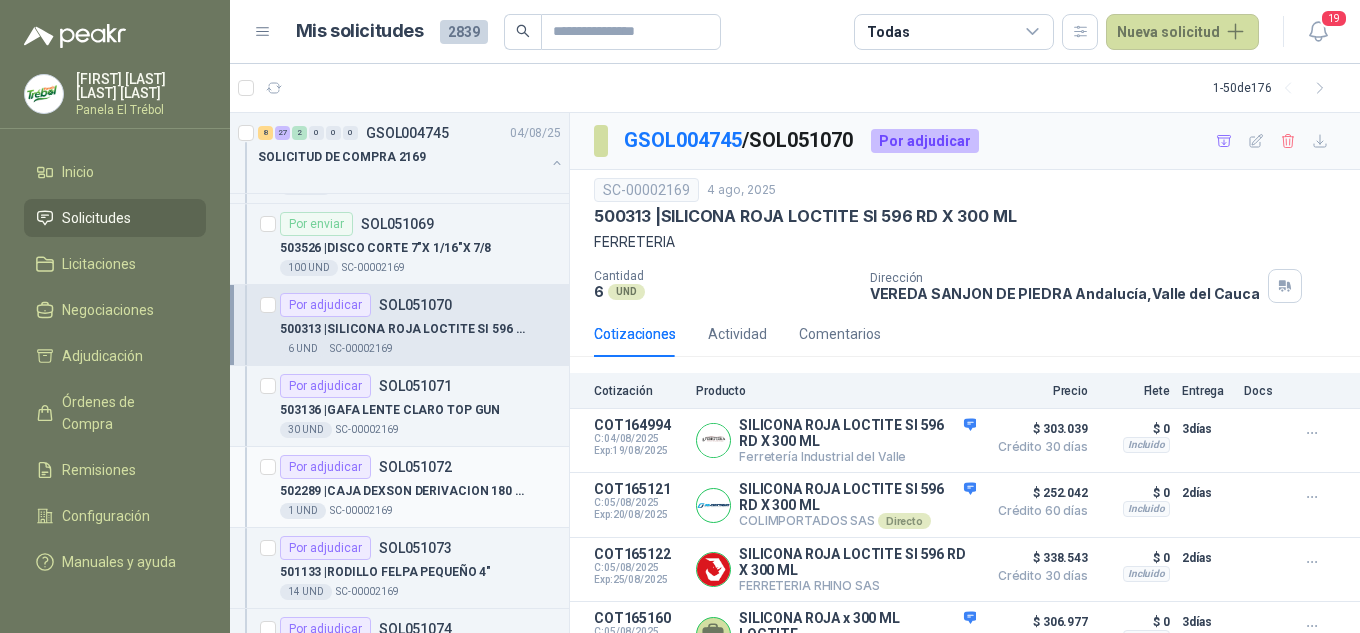 scroll, scrollTop: 2667, scrollLeft: 0, axis: vertical 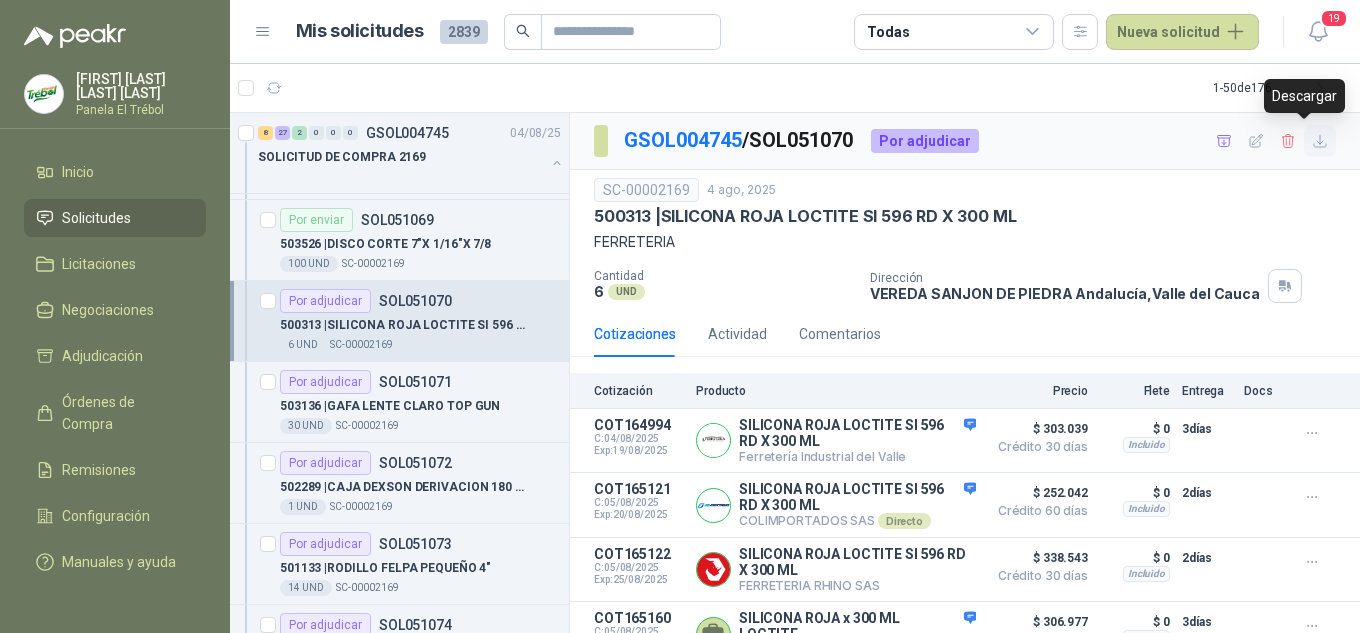 click 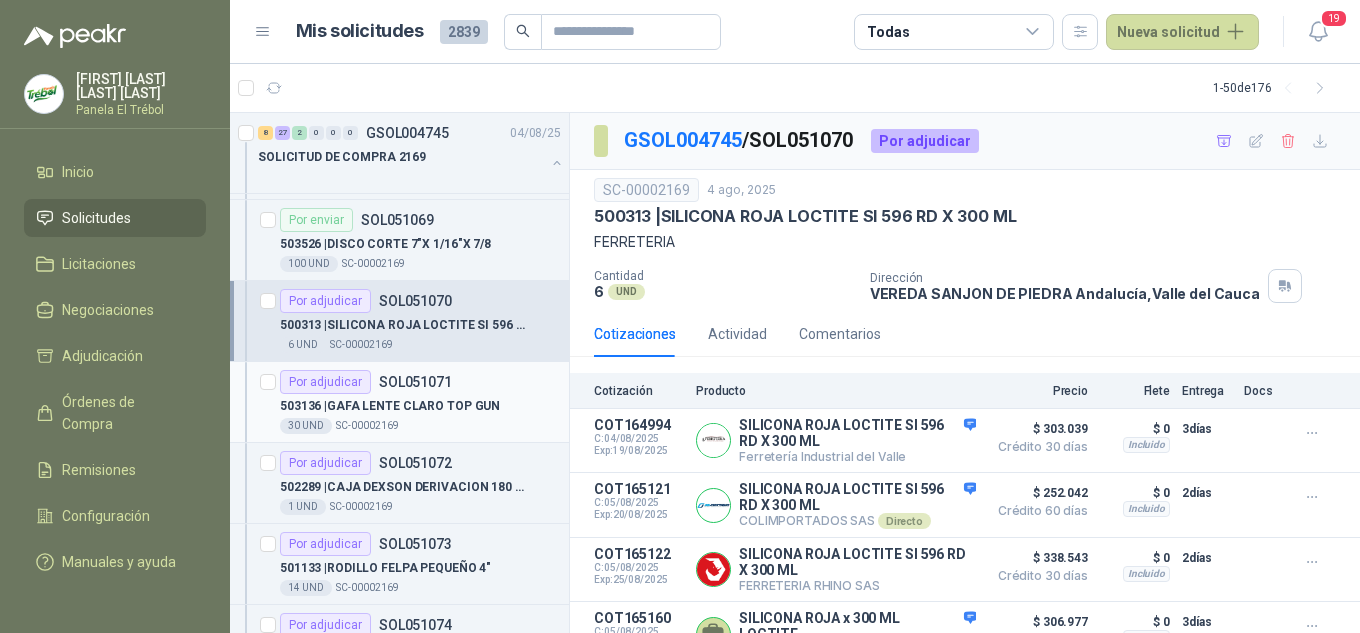 click on "503136 |  GAFA LENTE CLARO TOP GUN" at bounding box center [420, 406] 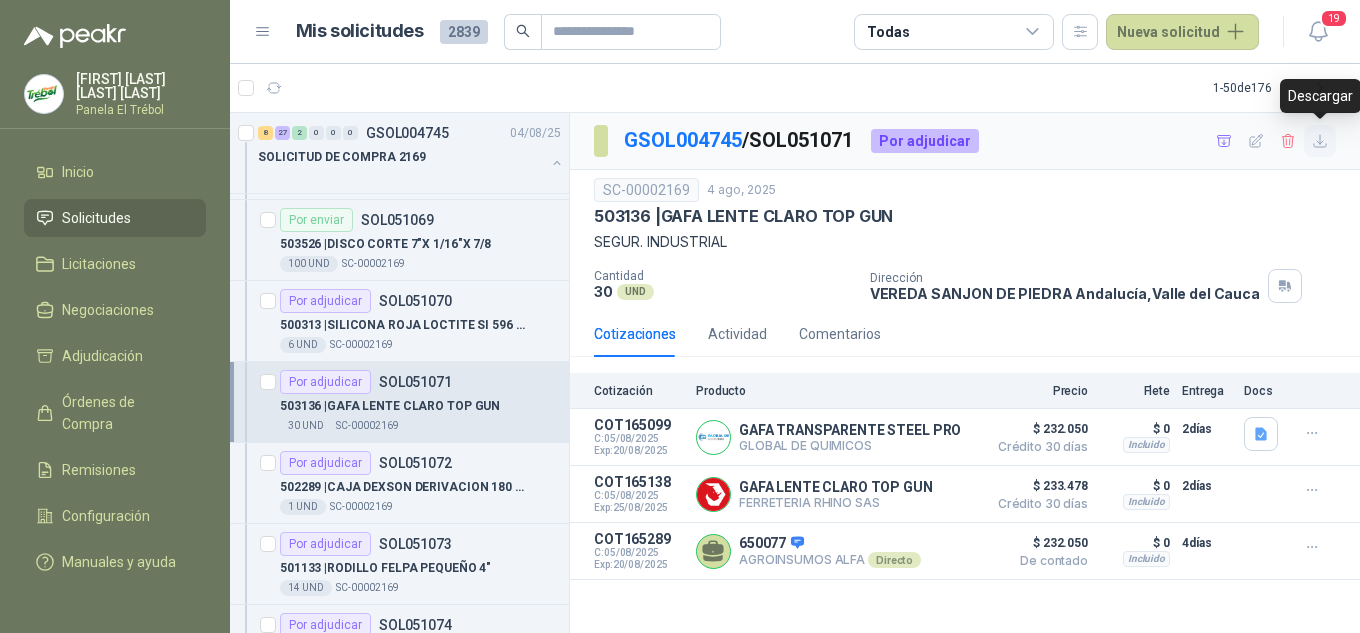 click at bounding box center [1320, 141] 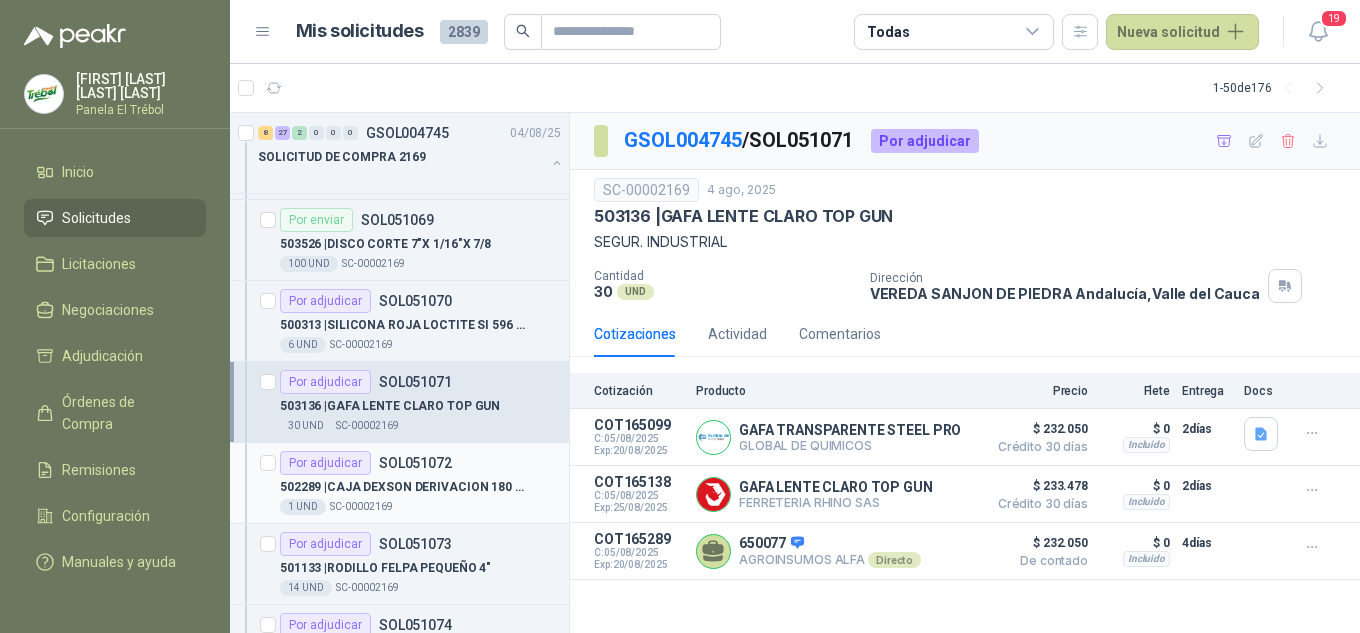 click on "502289 |  CAJA DEXSON DERIVACION 180 X 140 X 80 M" at bounding box center [404, 487] 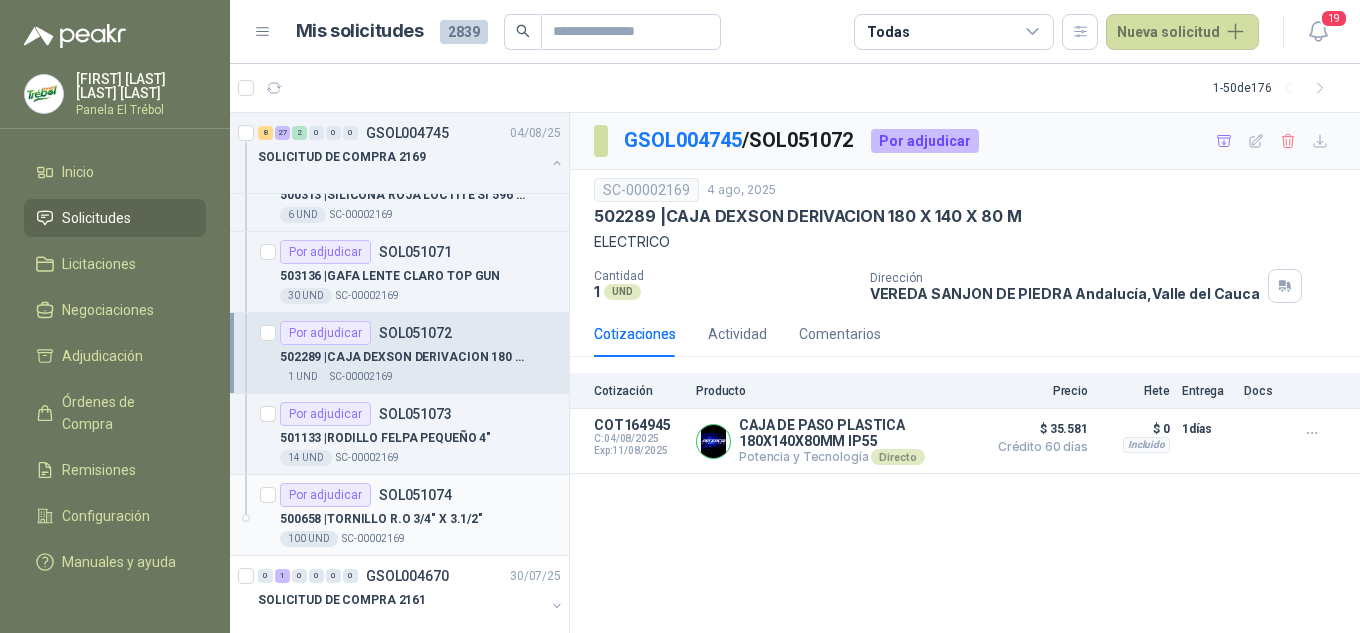 scroll, scrollTop: 2800, scrollLeft: 0, axis: vertical 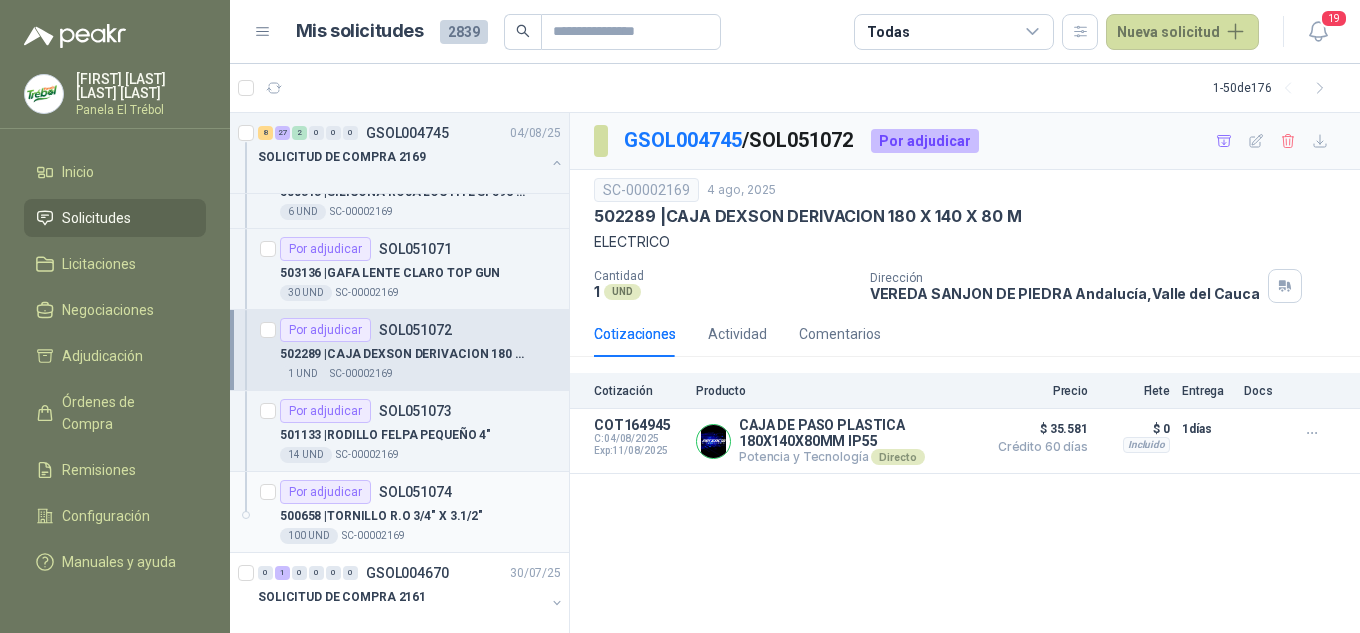 click on "500658 |  TORNILLO R.O 3/4" X 3.1/2"" at bounding box center (381, 516) 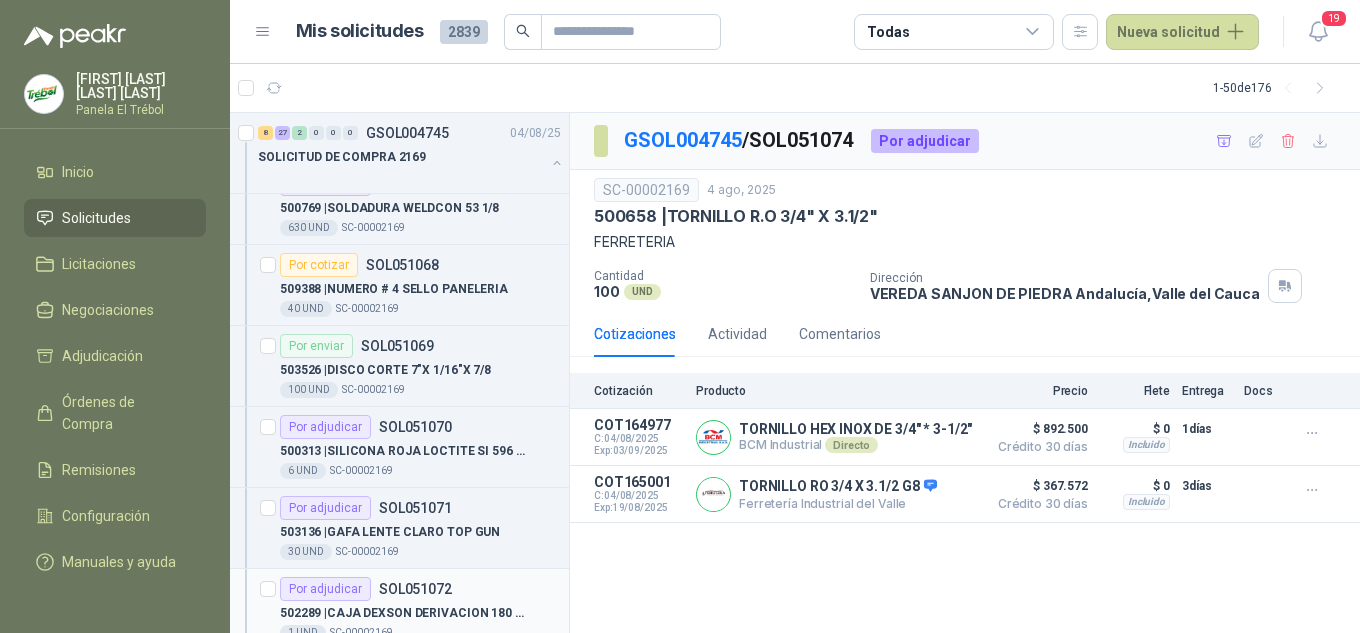 scroll, scrollTop: 2533, scrollLeft: 0, axis: vertical 